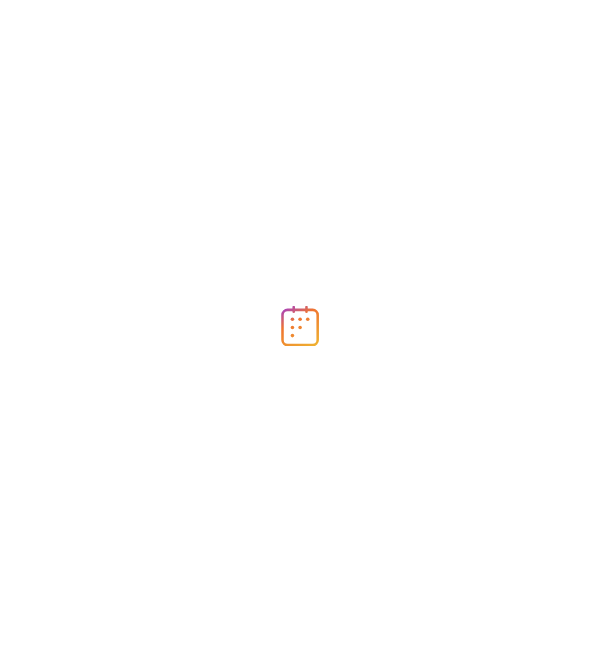 scroll, scrollTop: 0, scrollLeft: 0, axis: both 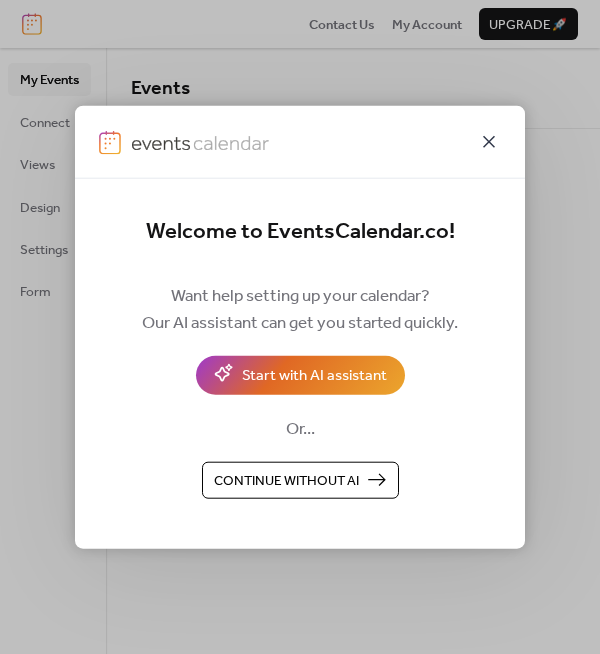 click 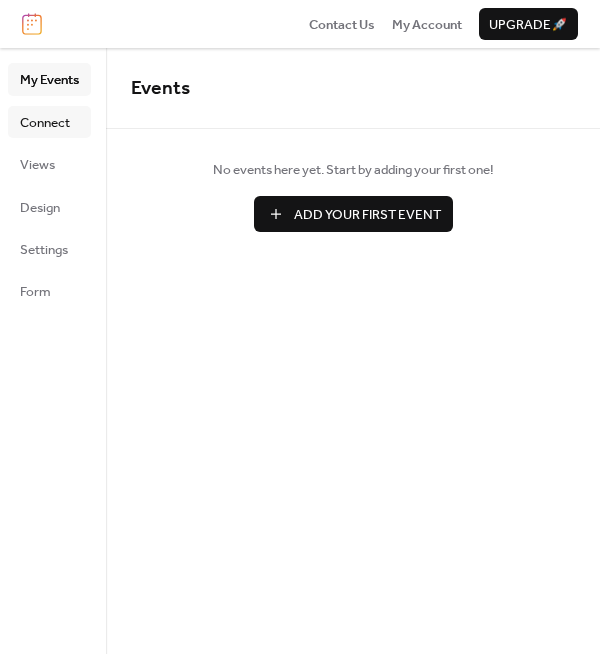 click on "Connect" at bounding box center (45, 123) 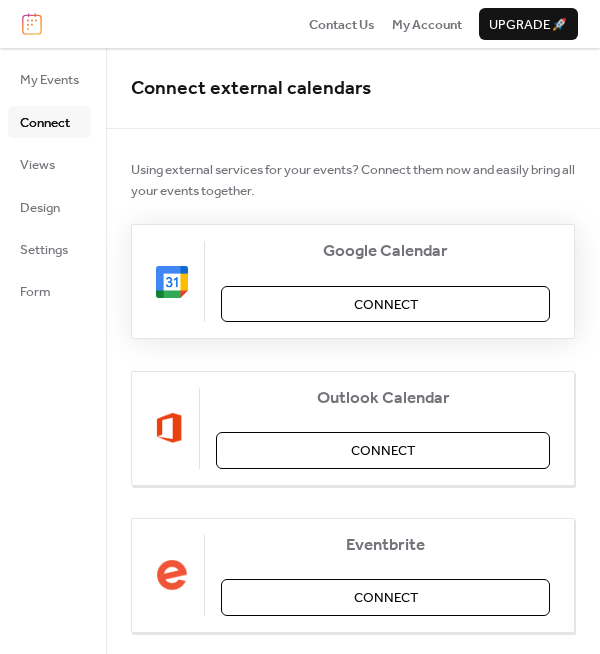 click on "Connect" at bounding box center [386, 305] 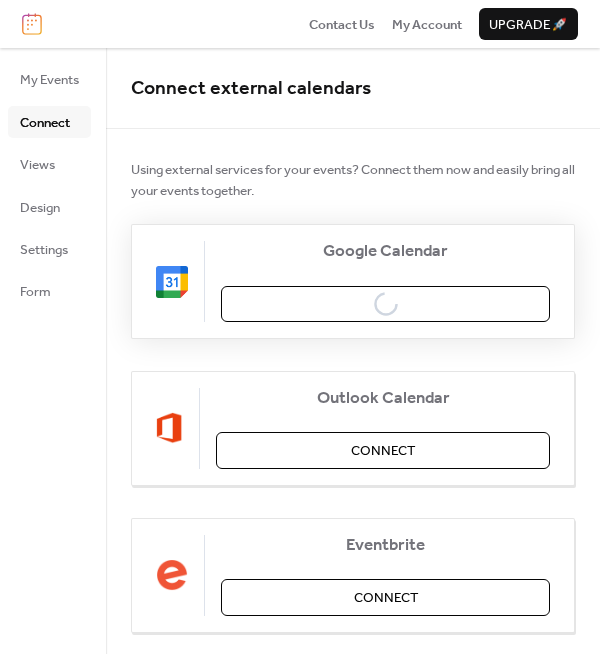 click on "Google Calendar Connect" at bounding box center (353, 281) 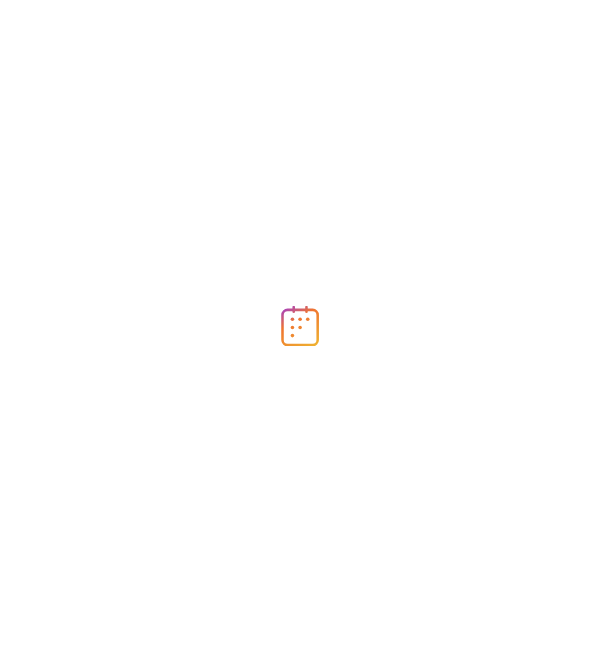 scroll, scrollTop: 0, scrollLeft: 0, axis: both 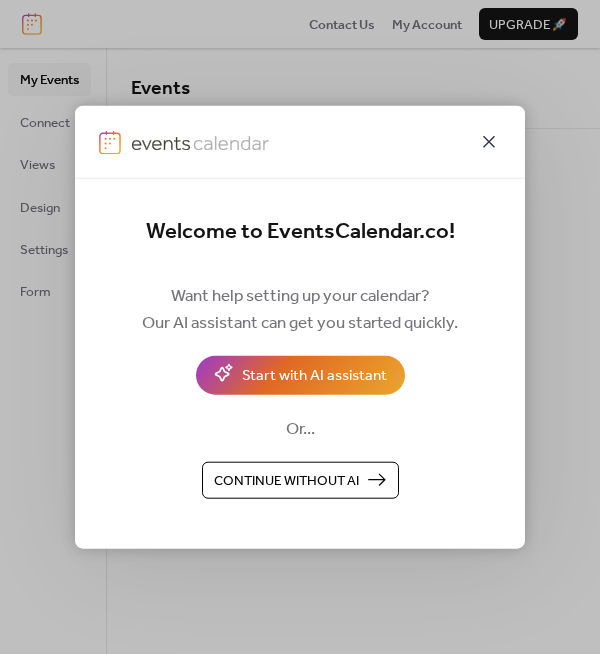 click 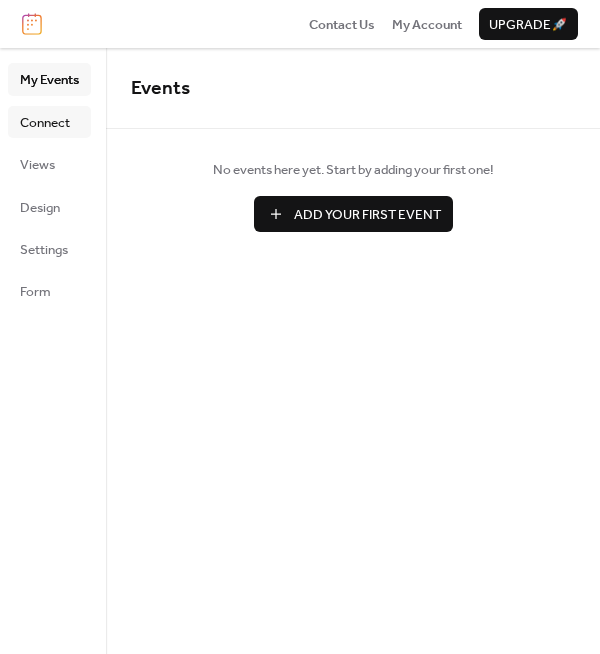click on "Connect" at bounding box center (45, 123) 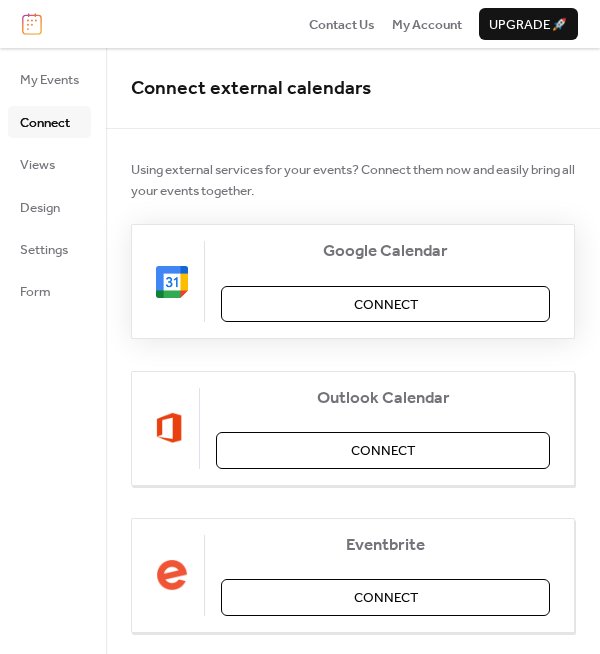 click on "Connect" at bounding box center [386, 305] 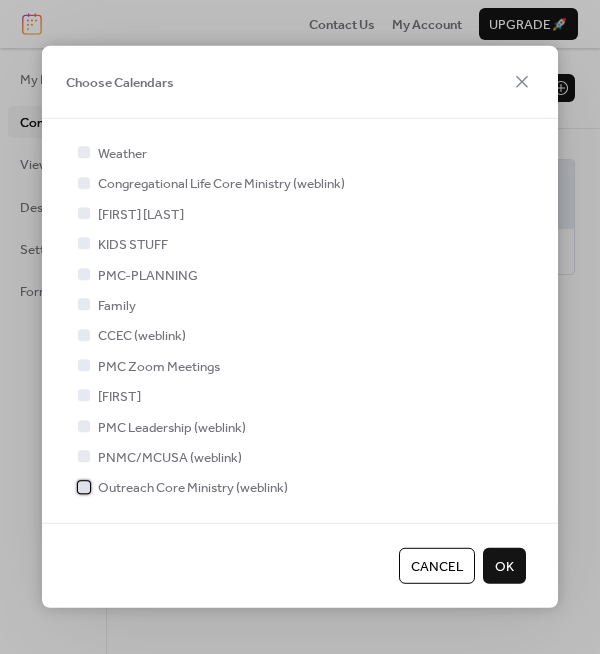 click at bounding box center [84, 487] 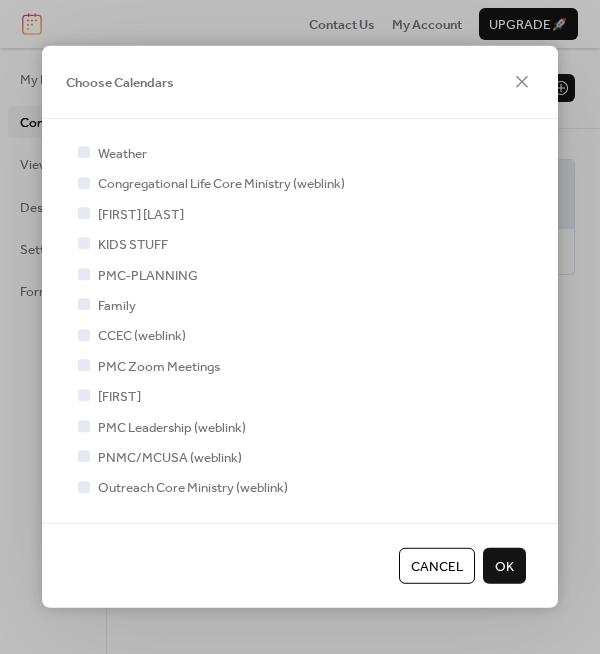 click on "OK" at bounding box center [504, 567] 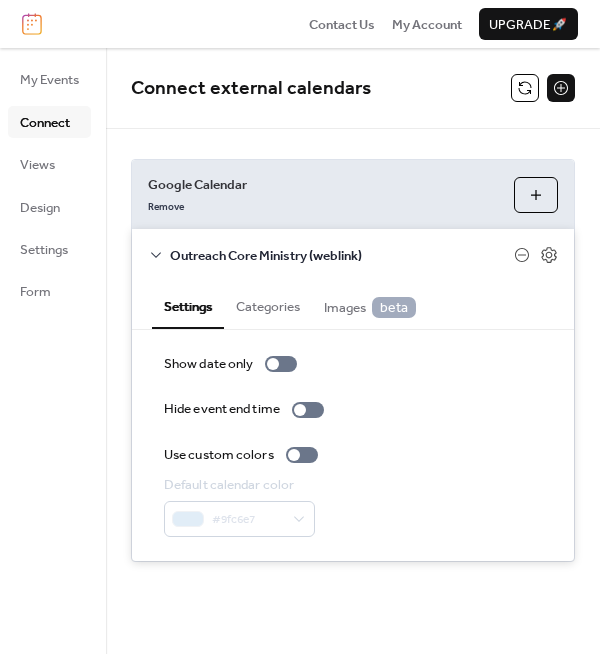 click on "Images   beta" at bounding box center (370, 307) 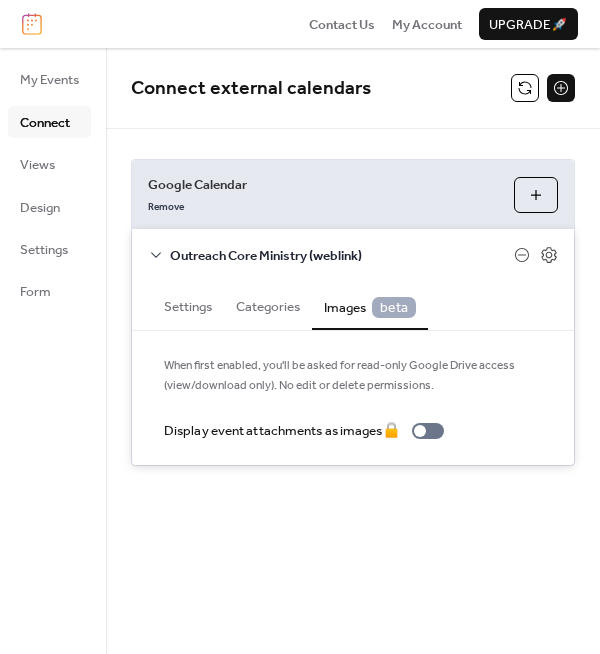 click on "Categories" at bounding box center (268, 304) 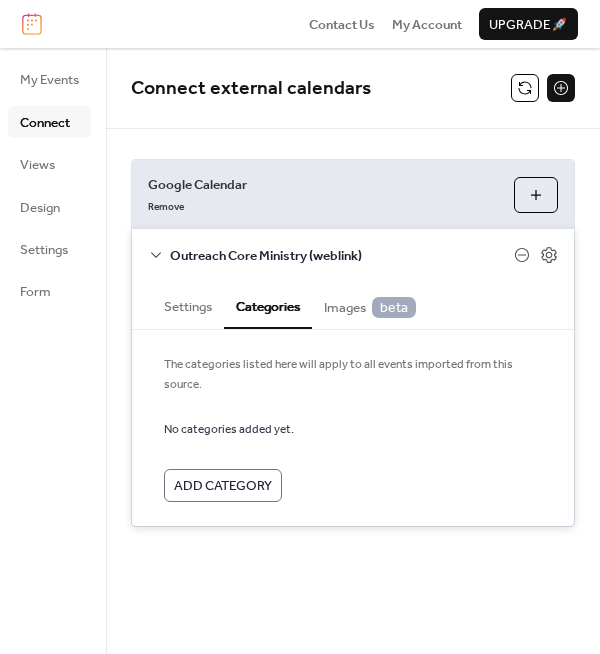 click on "Settings" at bounding box center (188, 304) 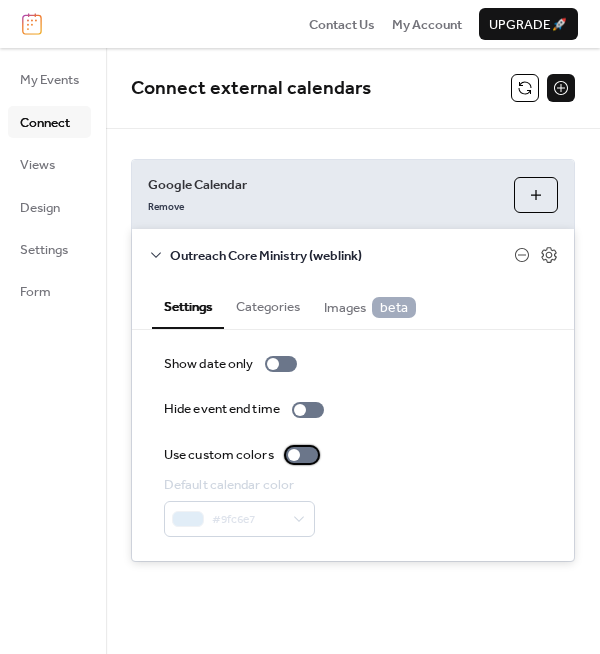 click at bounding box center (294, 455) 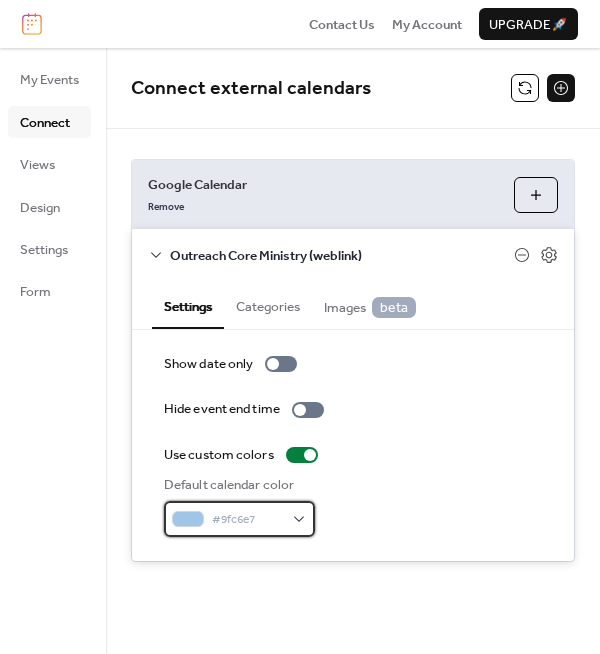 click on "#9fc6e7" at bounding box center [239, 519] 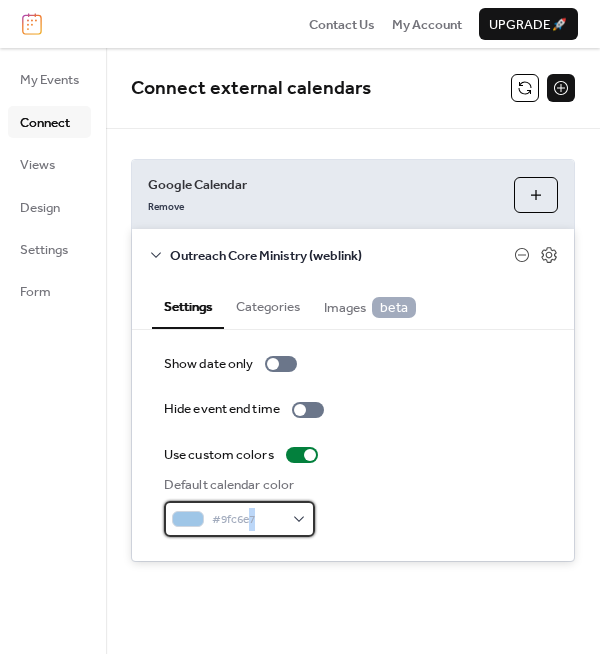 click on "#9fc6e7" at bounding box center [247, 520] 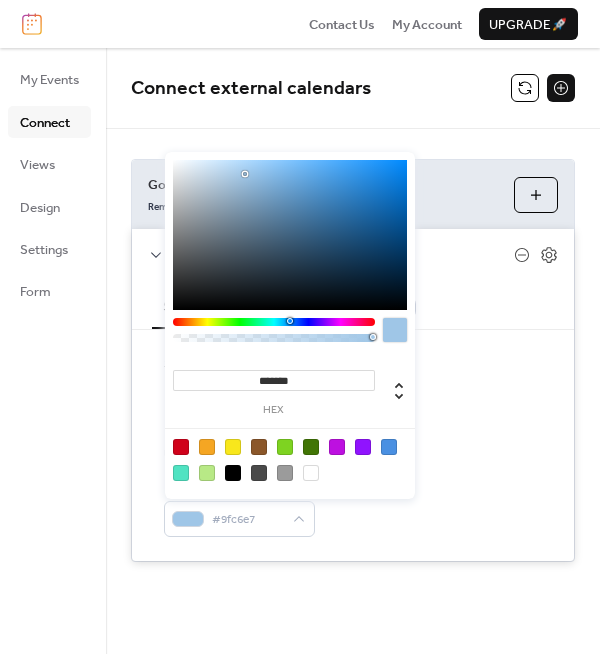 drag, startPoint x: 308, startPoint y: 380, endPoint x: 244, endPoint y: 375, distance: 64.195015 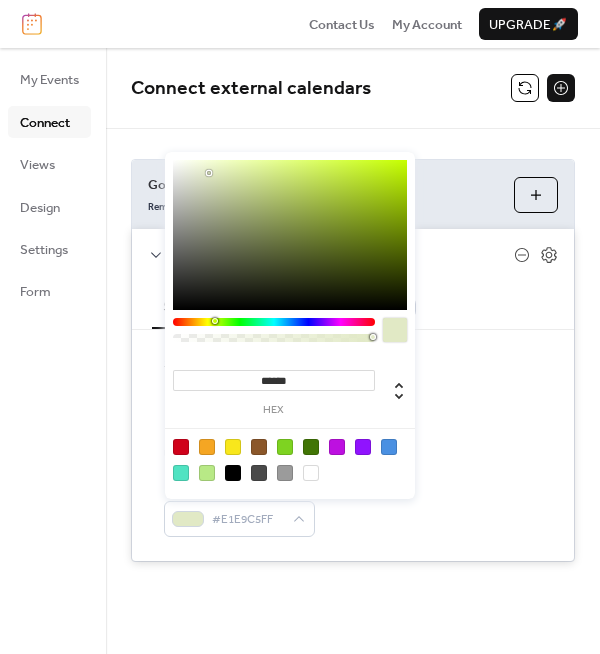 click on "Show date only Hide event end time Use custom colors Default calendar color #E1E9C5FF" at bounding box center (353, 445) 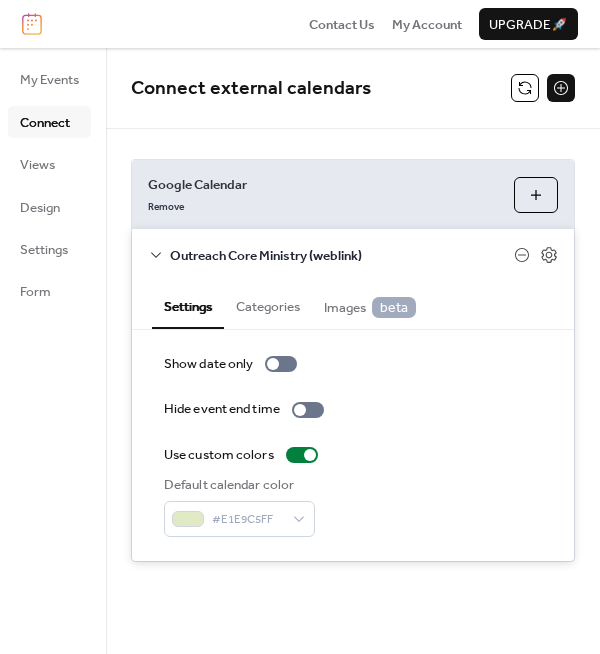 click on "Choose Calendars" at bounding box center [536, 195] 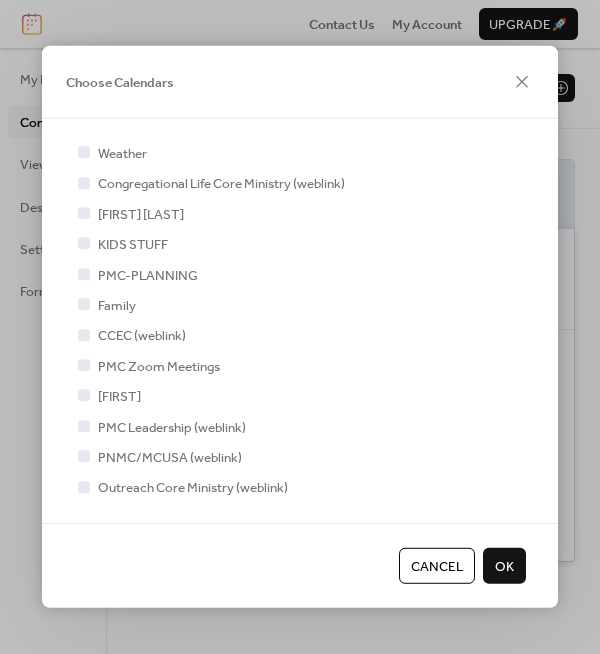 click on "OK" at bounding box center (504, 567) 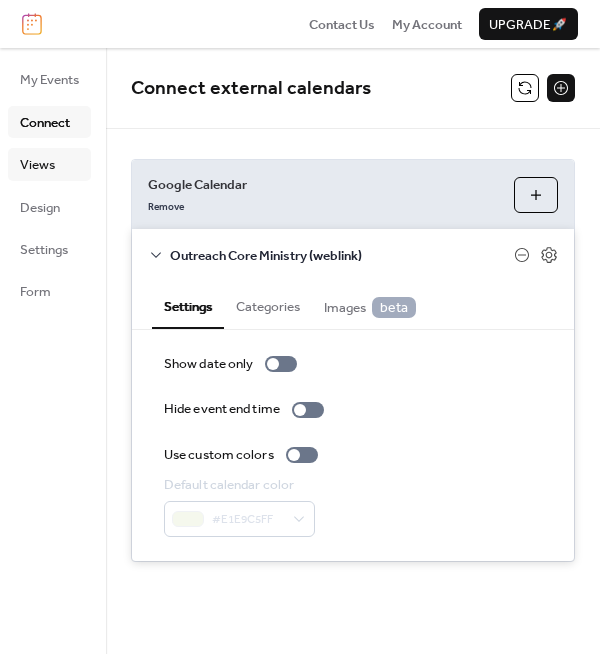 click on "Views" at bounding box center (37, 165) 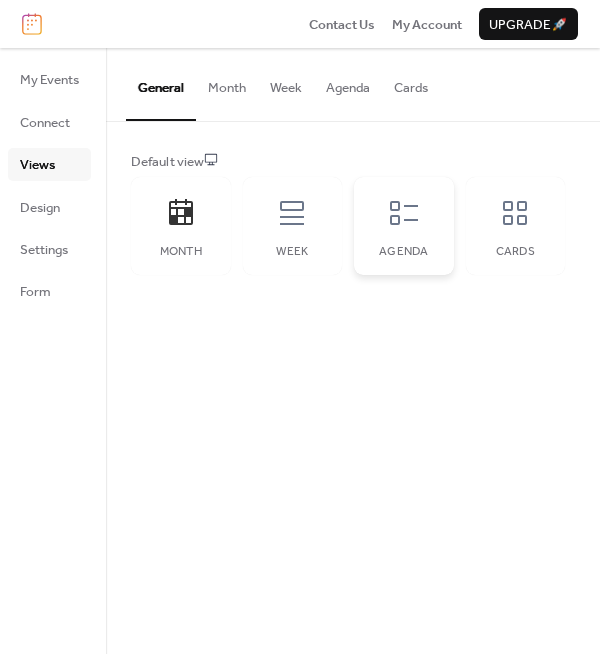 click on "Agenda" at bounding box center [404, 226] 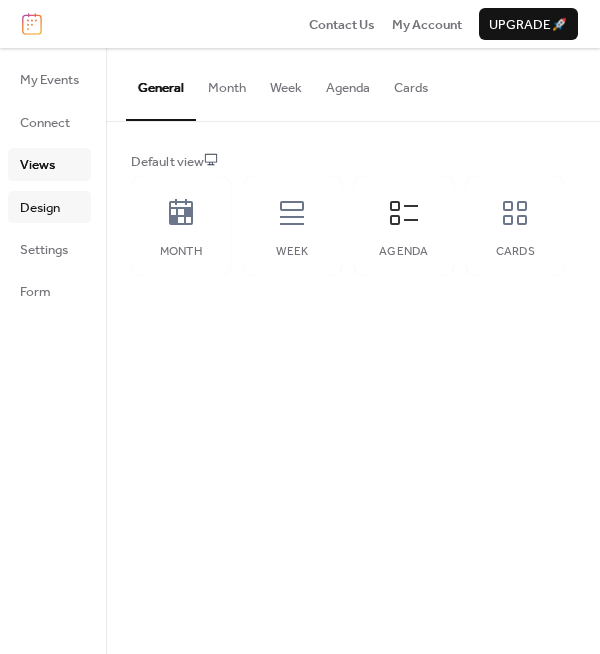 click on "Design" at bounding box center [40, 208] 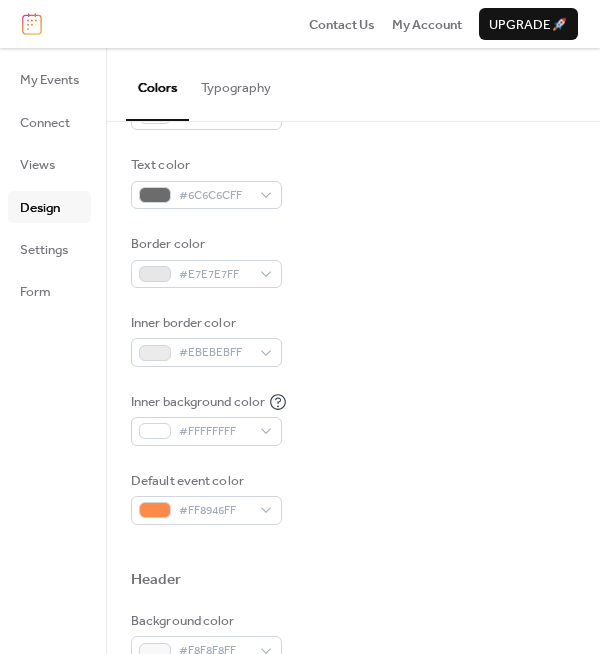 scroll, scrollTop: 300, scrollLeft: 0, axis: vertical 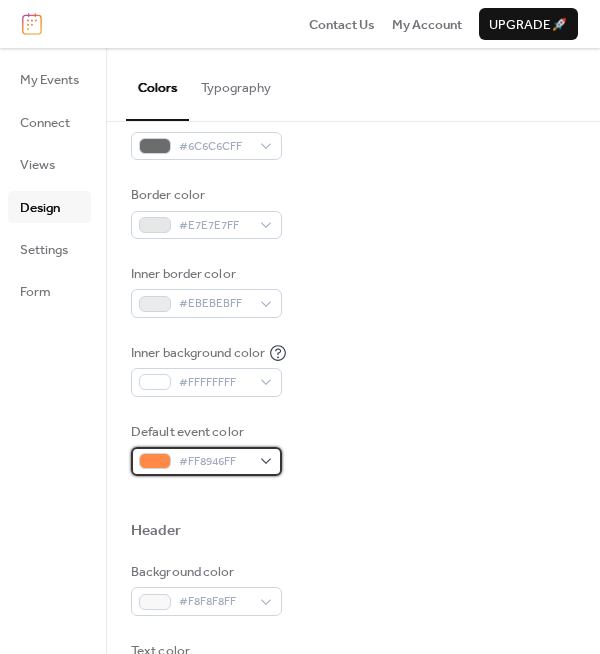 click on "#FF8946FF" at bounding box center [206, 461] 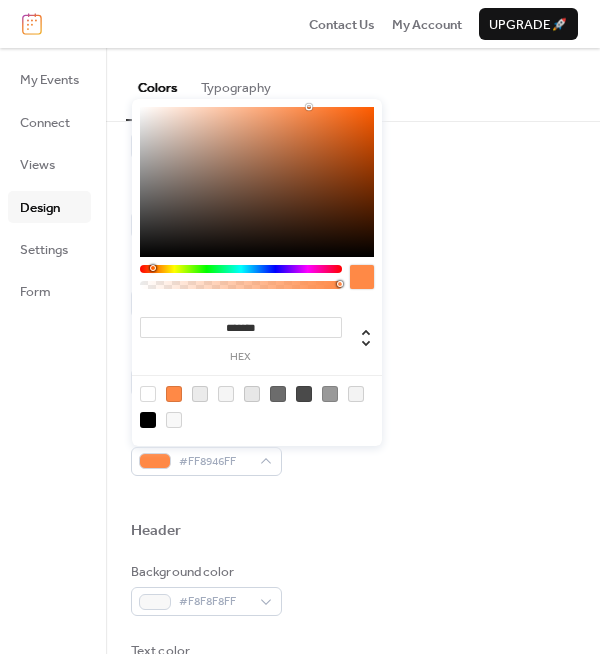 drag, startPoint x: 268, startPoint y: 330, endPoint x: 205, endPoint y: 323, distance: 63.387695 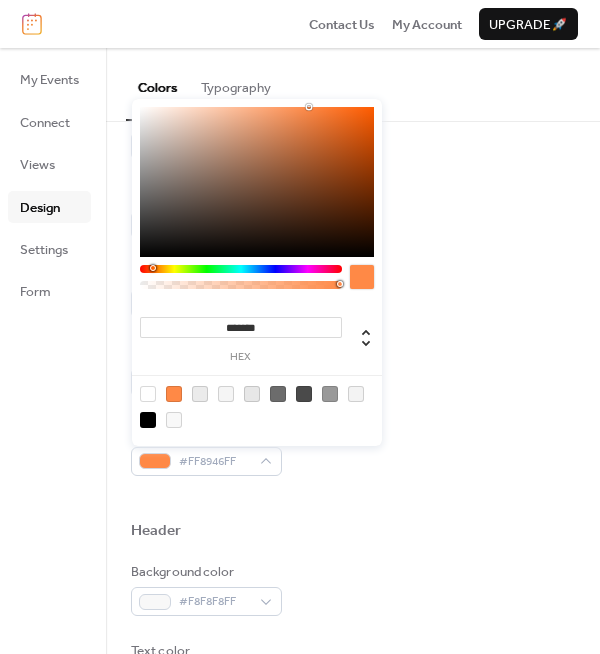 paste 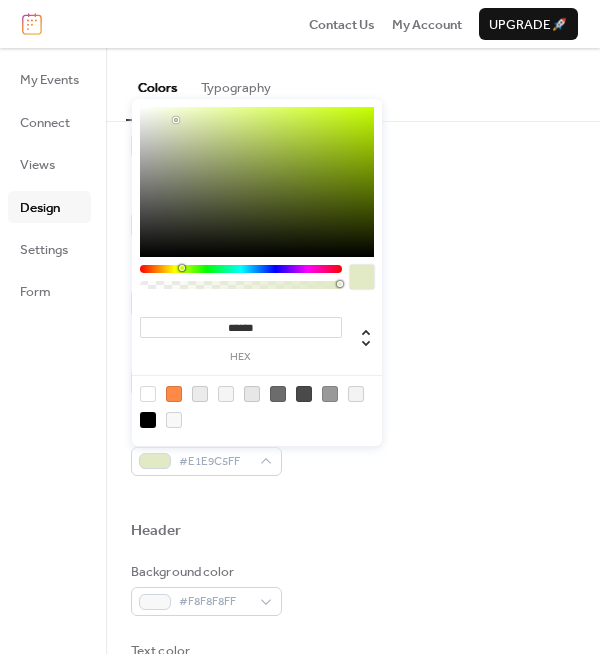 click on "Default event color #E1E9C5FF" at bounding box center [353, 449] 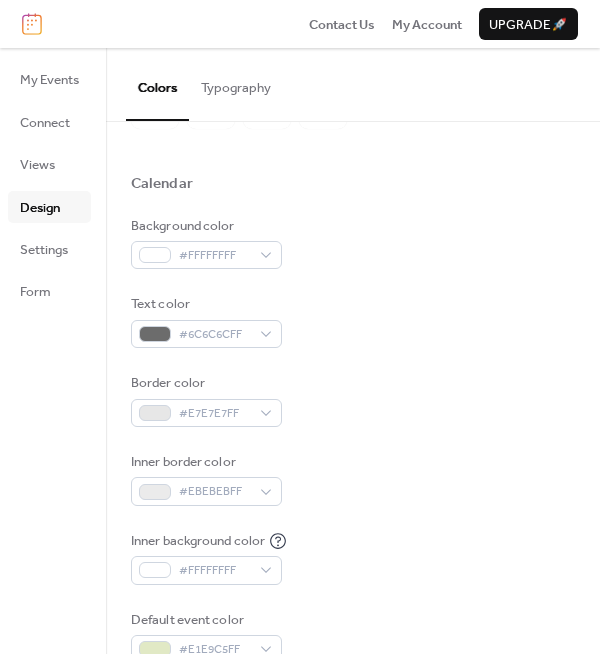 scroll, scrollTop: 100, scrollLeft: 0, axis: vertical 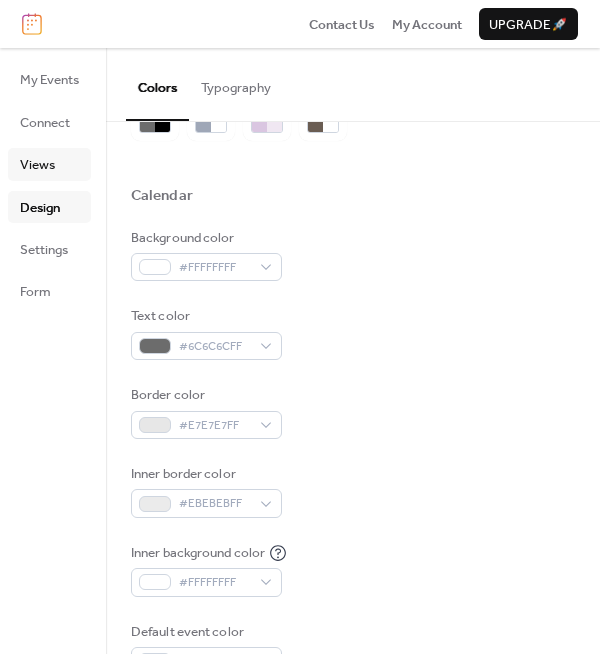 click on "Views" at bounding box center (37, 165) 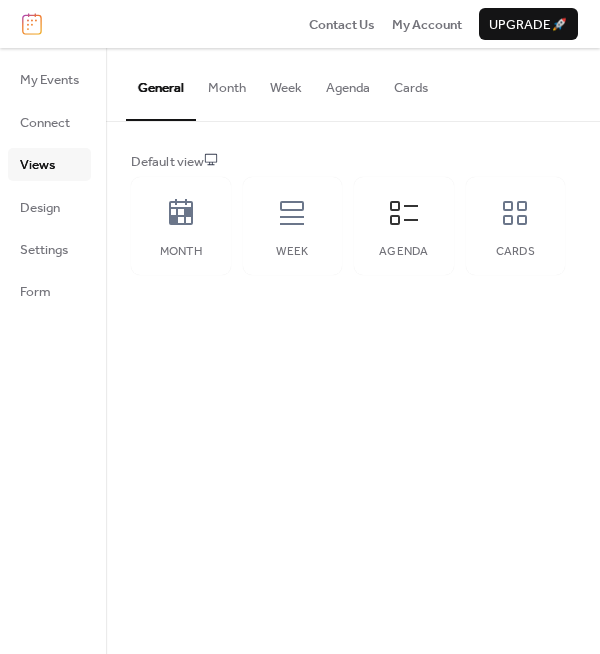 click on "Agenda" at bounding box center (348, 83) 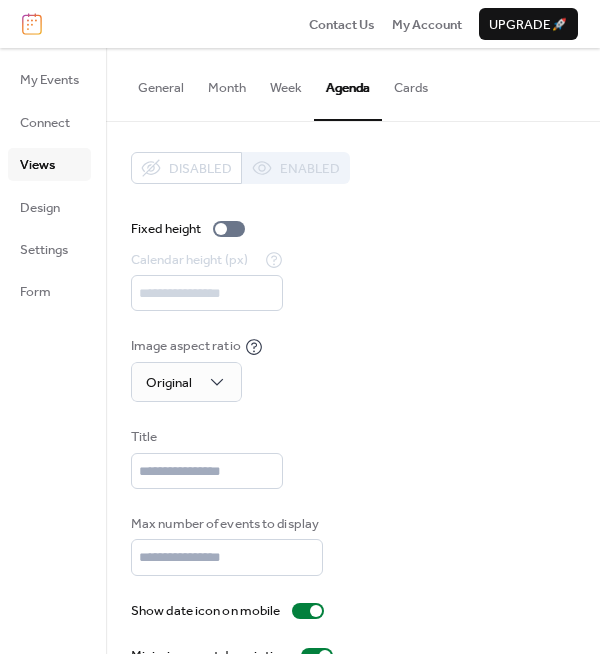 scroll, scrollTop: 42, scrollLeft: 0, axis: vertical 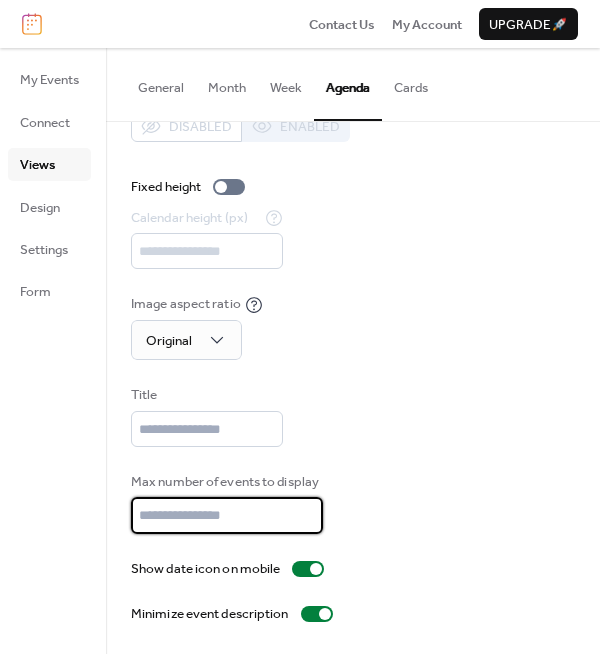 drag, startPoint x: 220, startPoint y: 512, endPoint x: 139, endPoint y: 517, distance: 81.154175 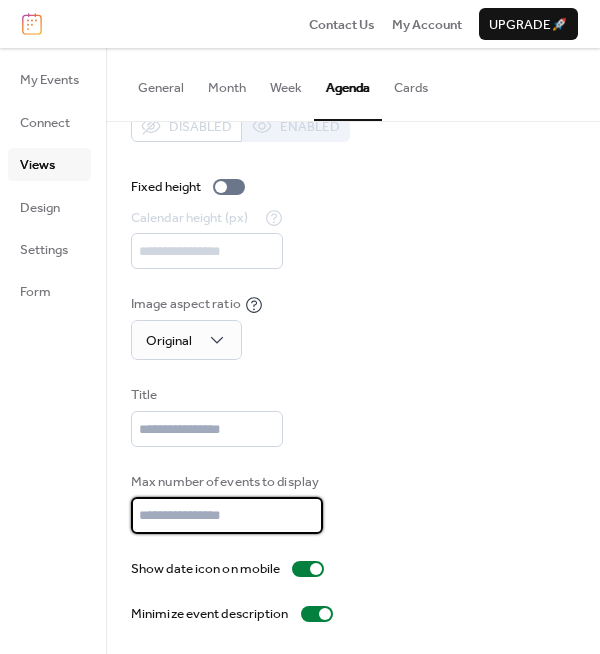 click on "**" at bounding box center (227, 515) 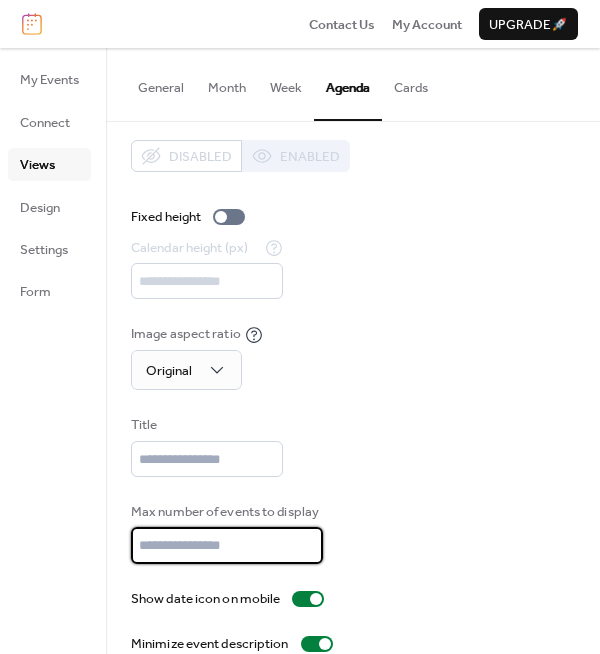 scroll, scrollTop: 0, scrollLeft: 0, axis: both 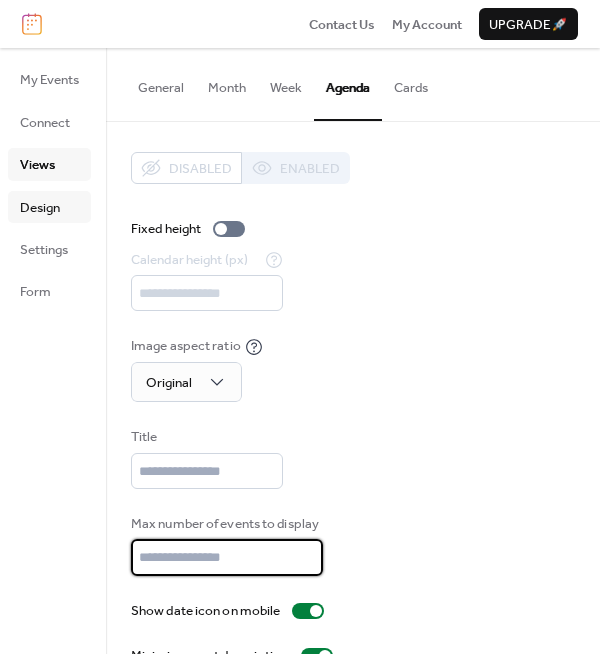 type on "*" 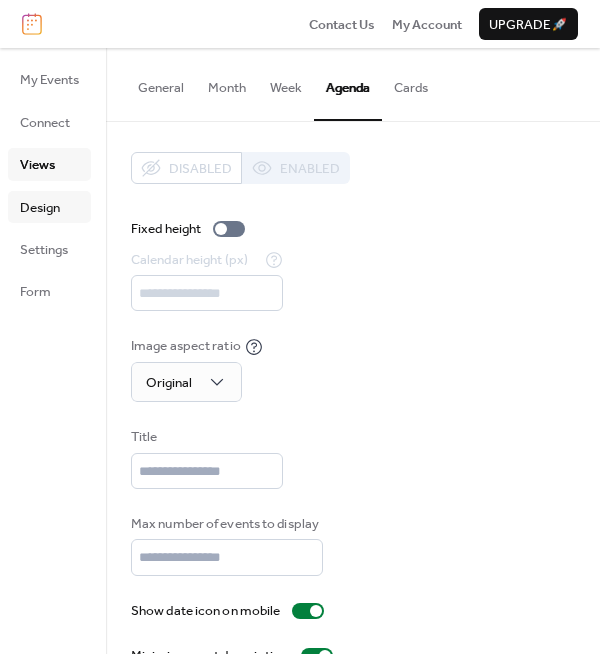 click on "Design" at bounding box center (40, 208) 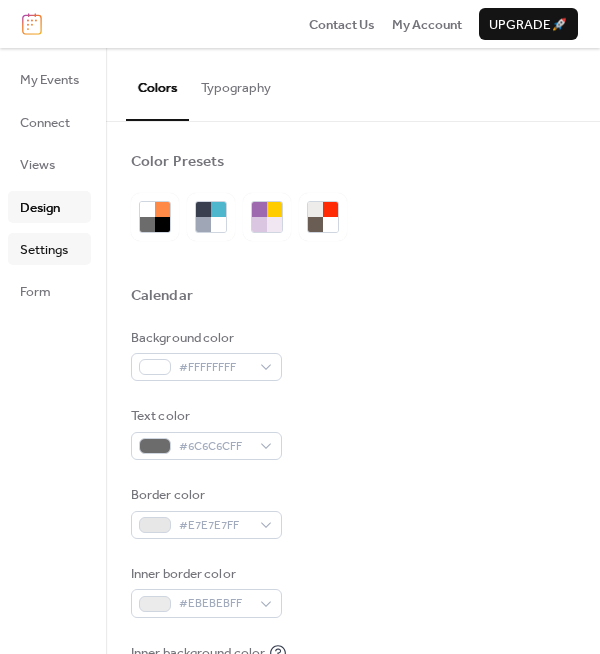 click on "Settings" at bounding box center [44, 250] 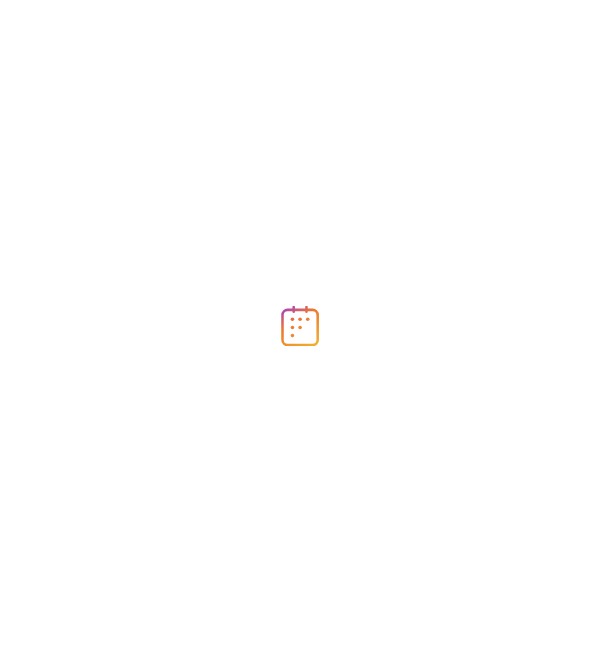 scroll, scrollTop: 0, scrollLeft: 0, axis: both 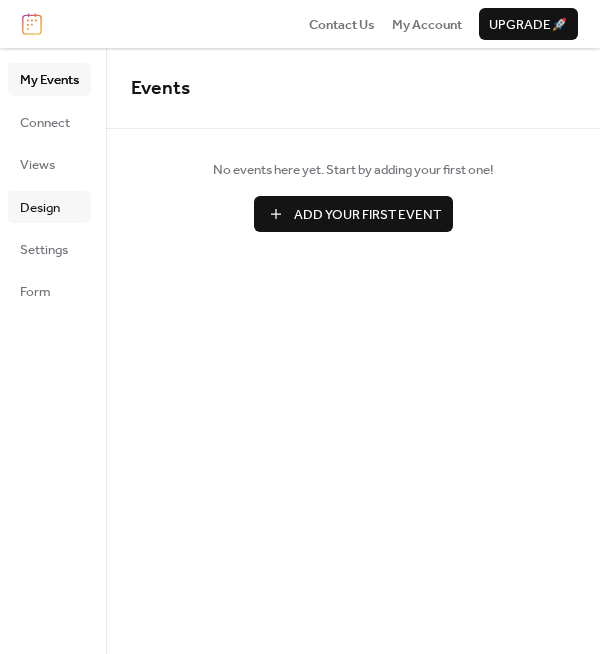 click on "Design" at bounding box center (40, 208) 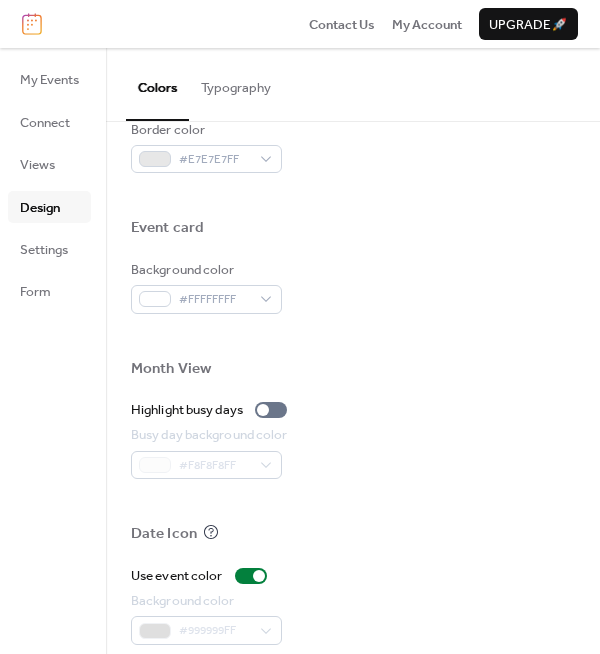 scroll, scrollTop: 999, scrollLeft: 0, axis: vertical 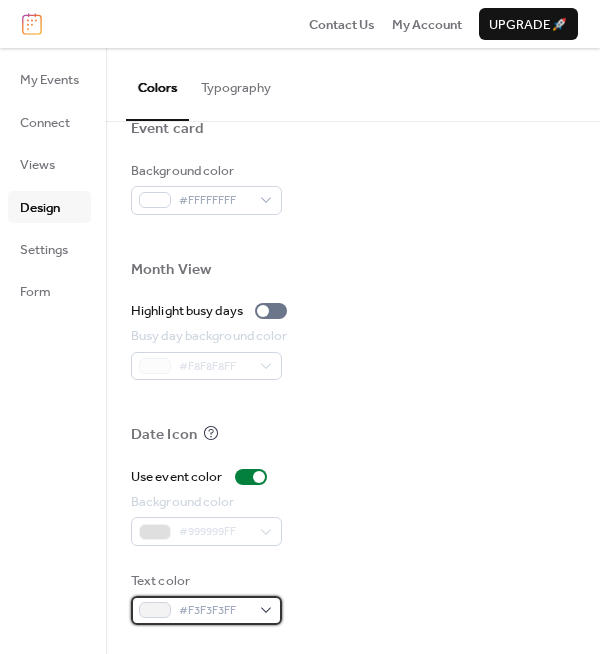click on "#F3F3F3FF" at bounding box center (206, 610) 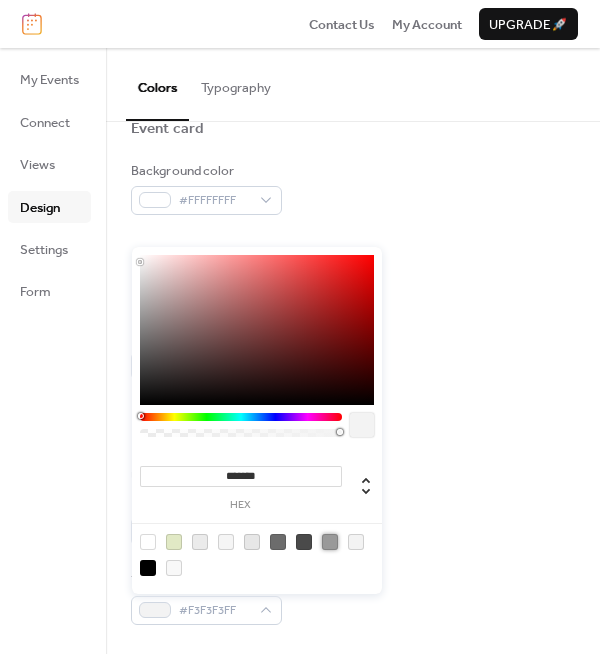 click at bounding box center [330, 542] 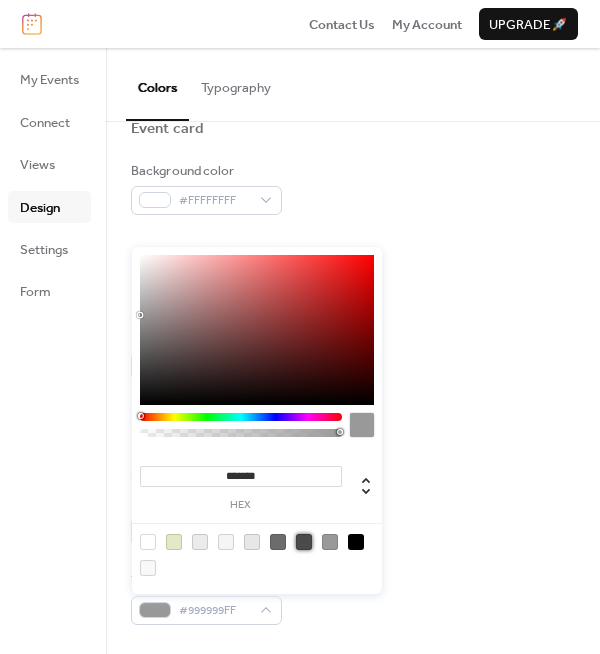 click at bounding box center (304, 542) 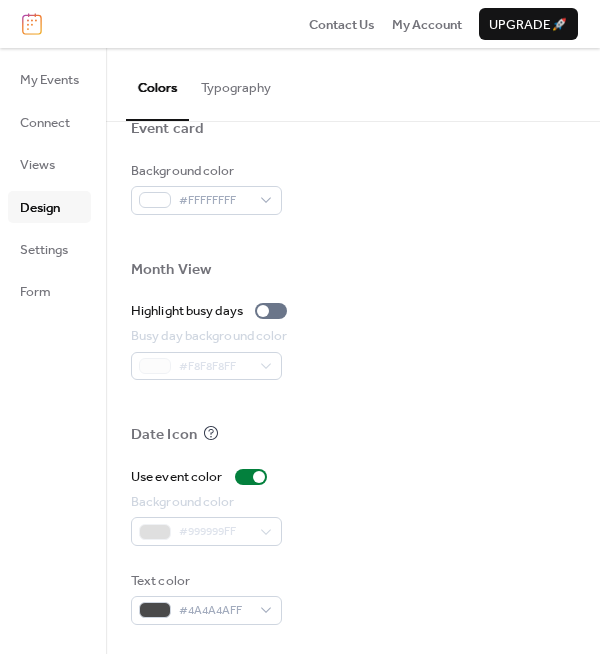 click on "Background color #999999FF" at bounding box center [353, 519] 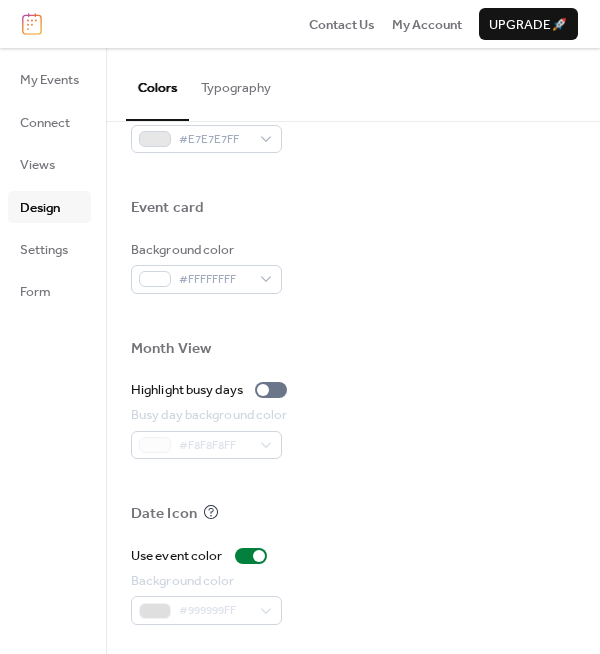 scroll, scrollTop: 799, scrollLeft: 0, axis: vertical 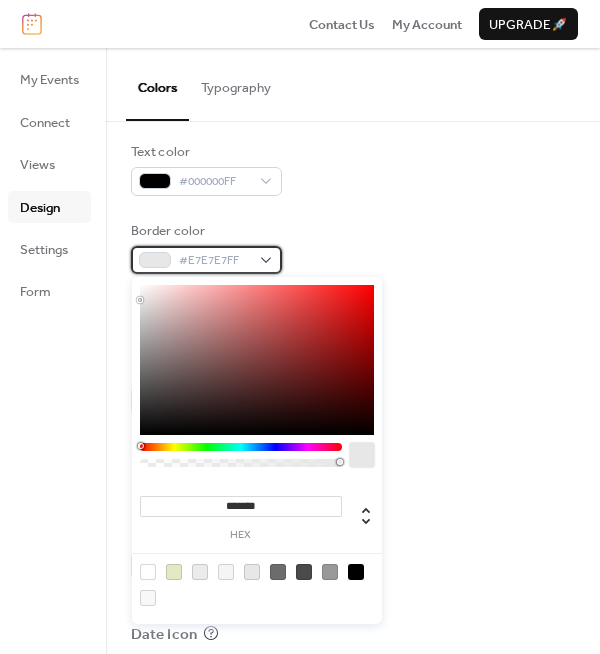 click on "#E7E7E7FF" at bounding box center [206, 260] 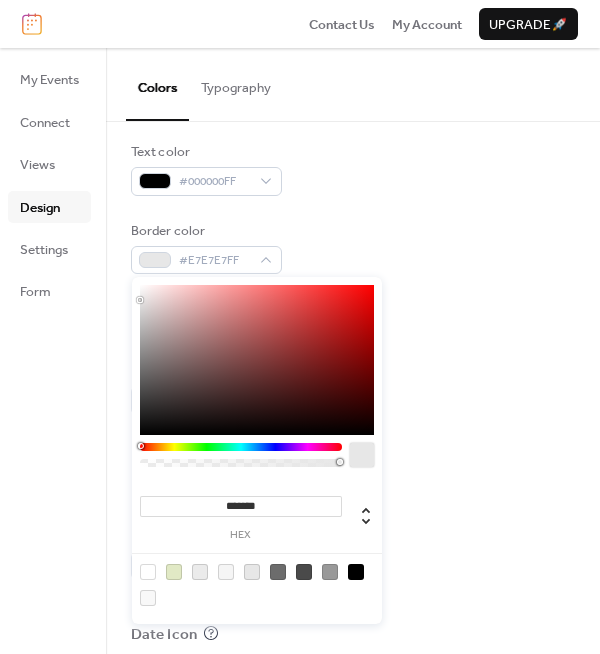 click at bounding box center [174, 572] 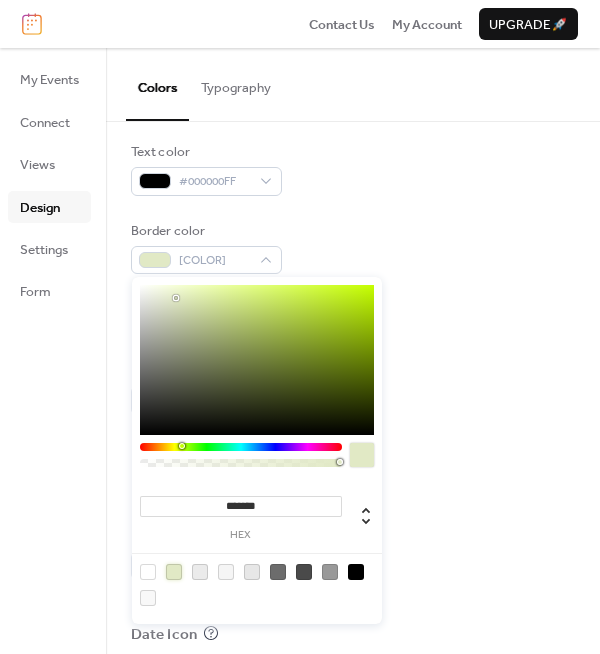 click on "Background color #FFFFFFFF" at bounding box center [353, 388] 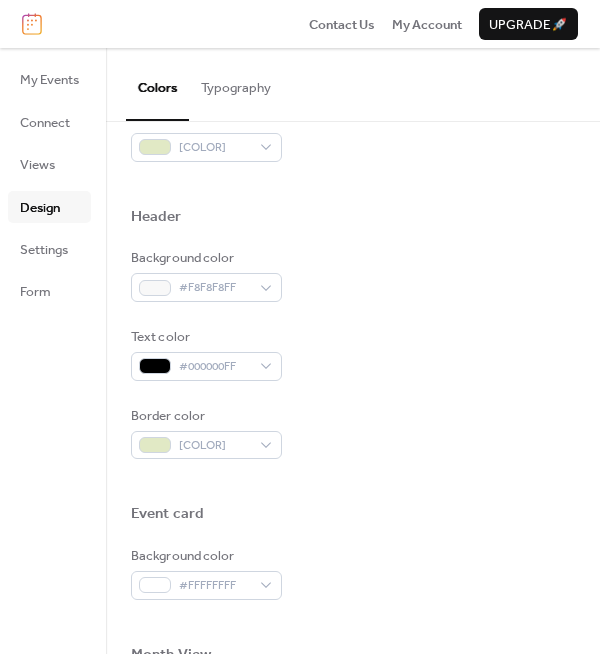 scroll, scrollTop: 599, scrollLeft: 0, axis: vertical 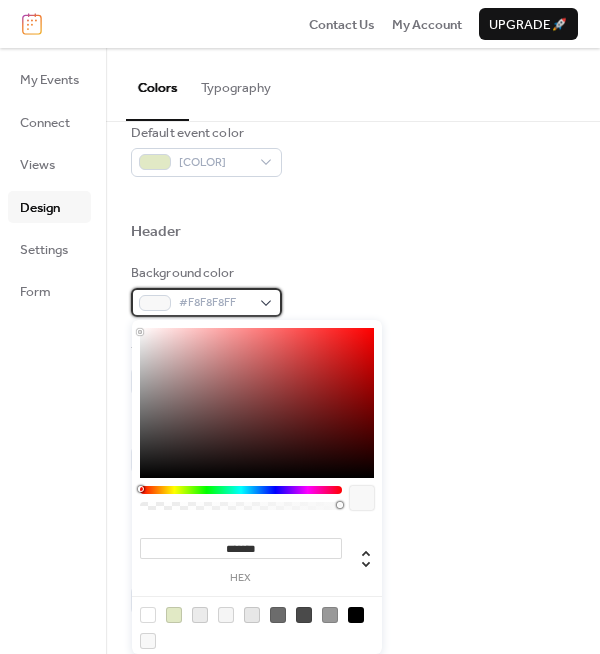 click on "#F8F8F8FF" at bounding box center [206, 302] 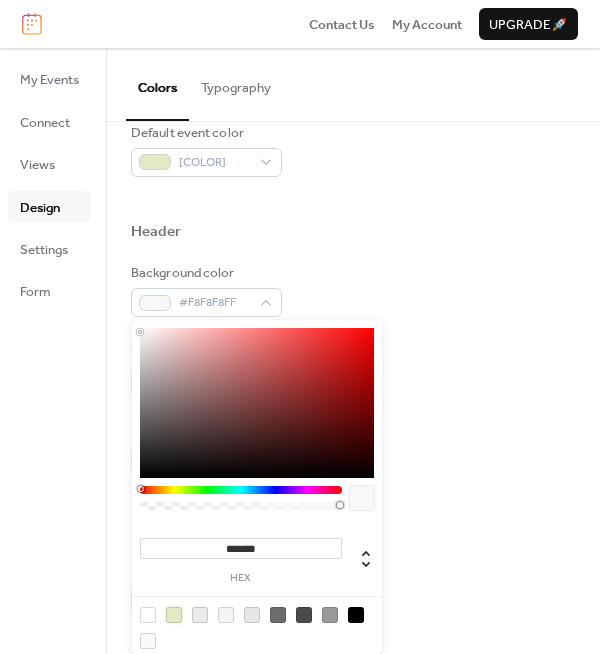 click at bounding box center [174, 615] 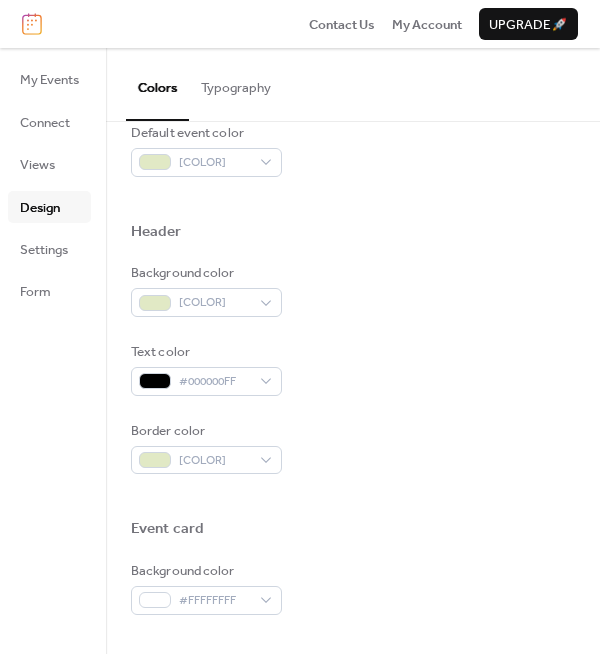 click on "Background color #E1E9C5FF" at bounding box center (353, 290) 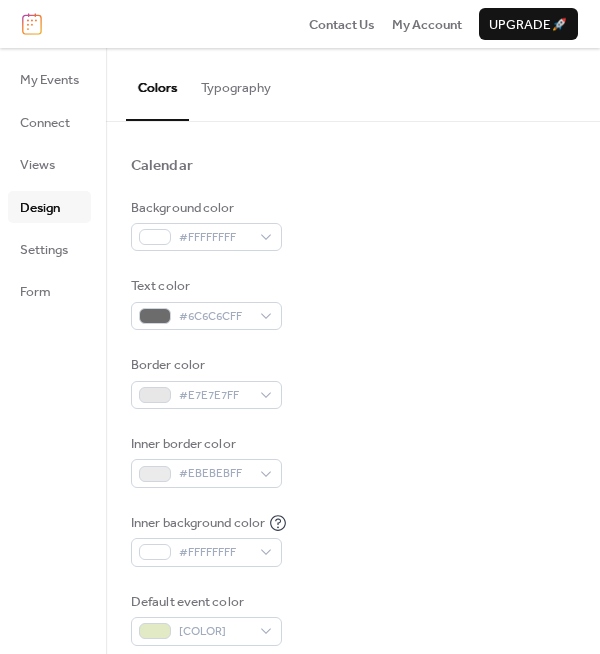 scroll, scrollTop: 99, scrollLeft: 0, axis: vertical 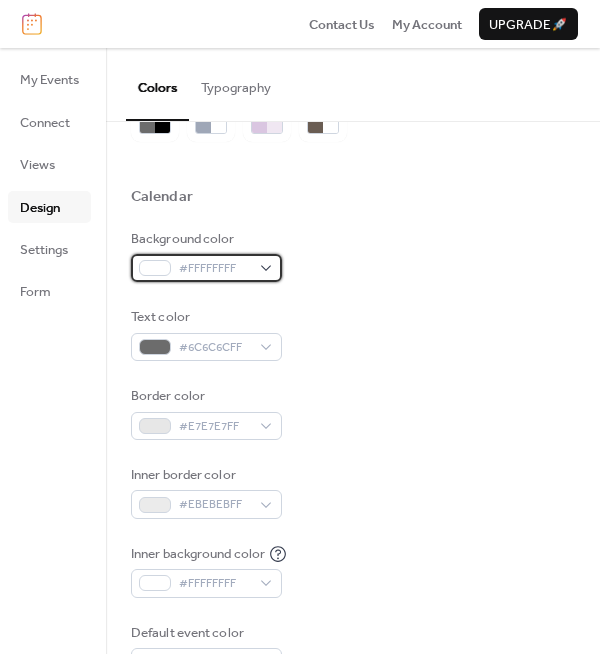 click on "#FFFFFFFF" at bounding box center [206, 268] 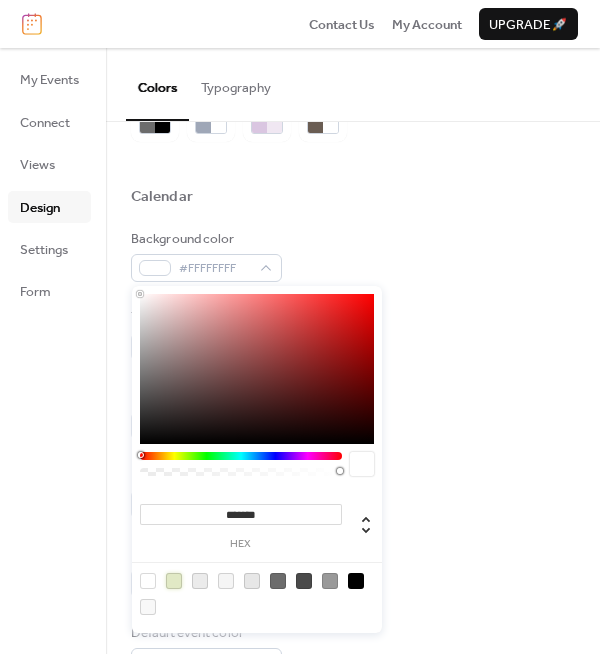 click at bounding box center [174, 581] 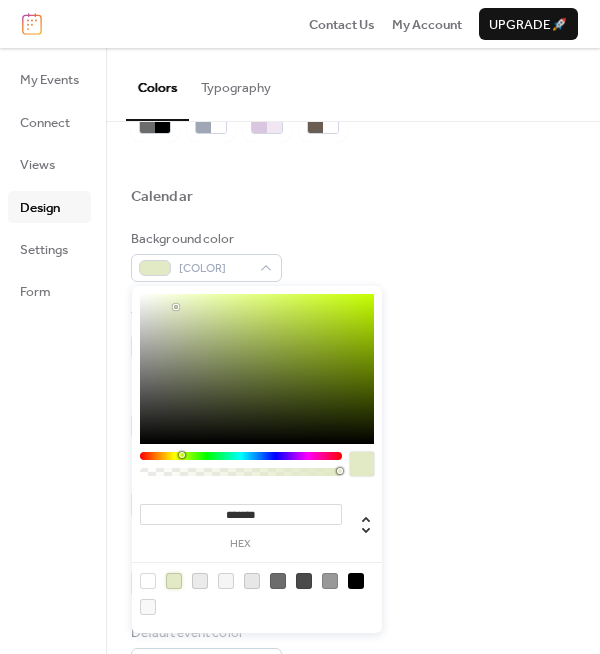 click on "Text color #6C6C6CFF" at bounding box center [353, 334] 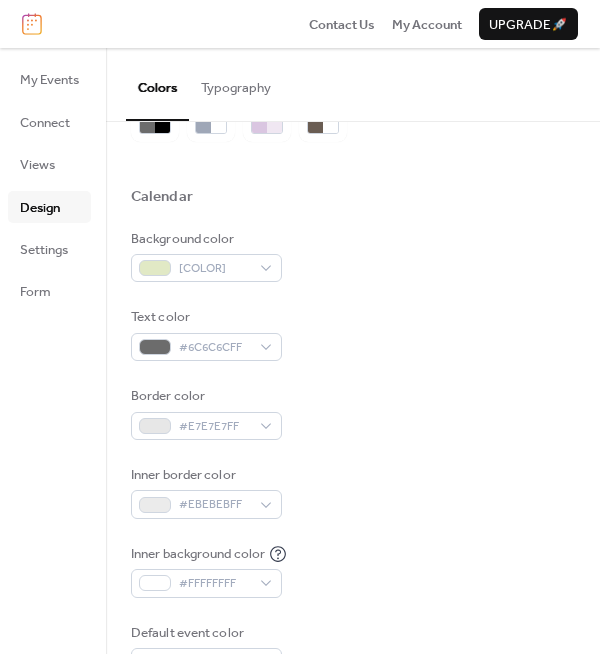 scroll, scrollTop: 199, scrollLeft: 0, axis: vertical 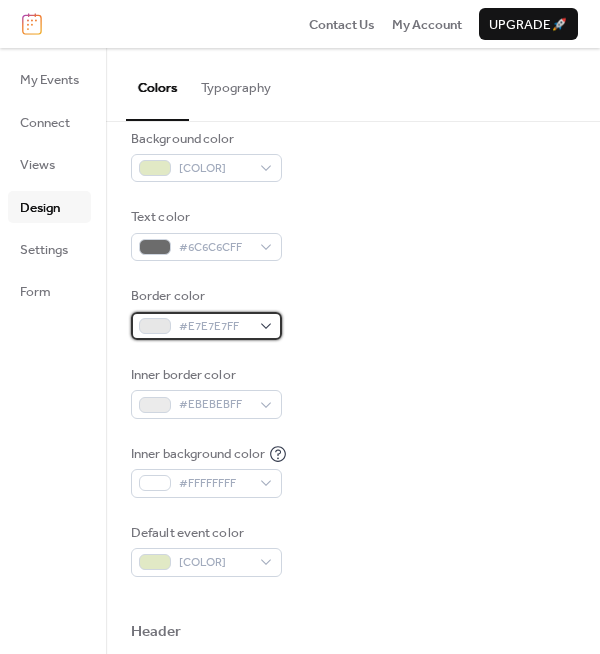 click on "#E7E7E7FF" at bounding box center (206, 326) 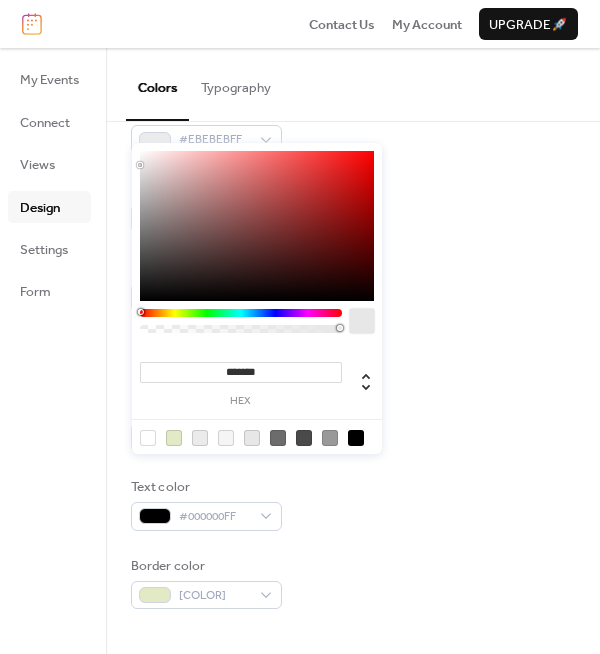 scroll, scrollTop: 499, scrollLeft: 0, axis: vertical 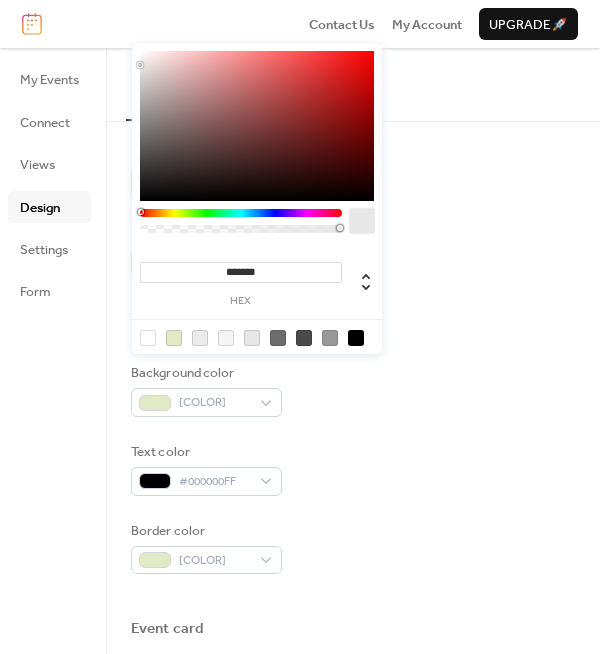 click at bounding box center [174, 338] 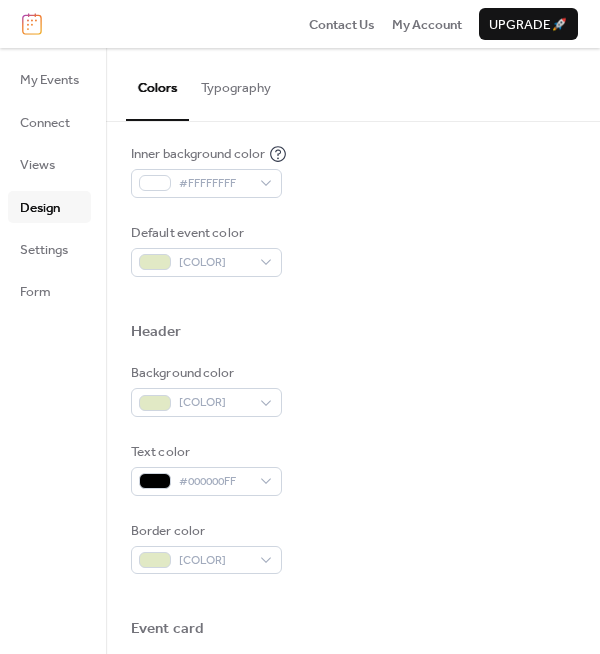 click on "Background color #E1E9C5FF Text color #000000FF Border color #E1E9C5FF" at bounding box center [353, 468] 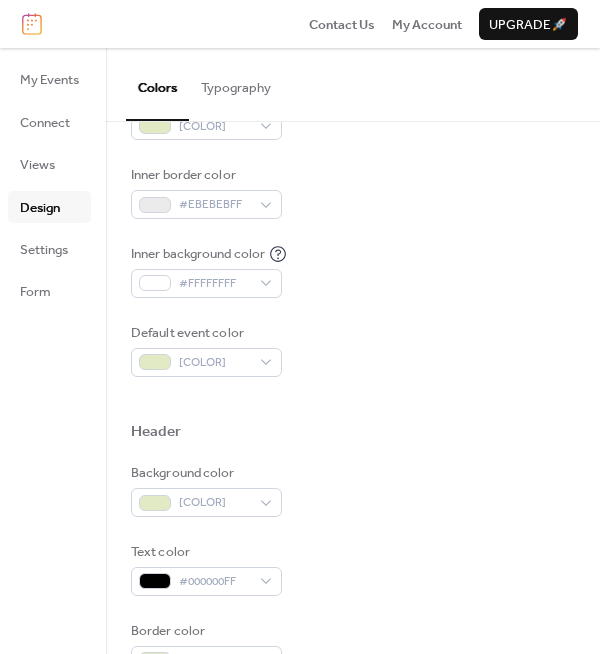scroll, scrollTop: 299, scrollLeft: 0, axis: vertical 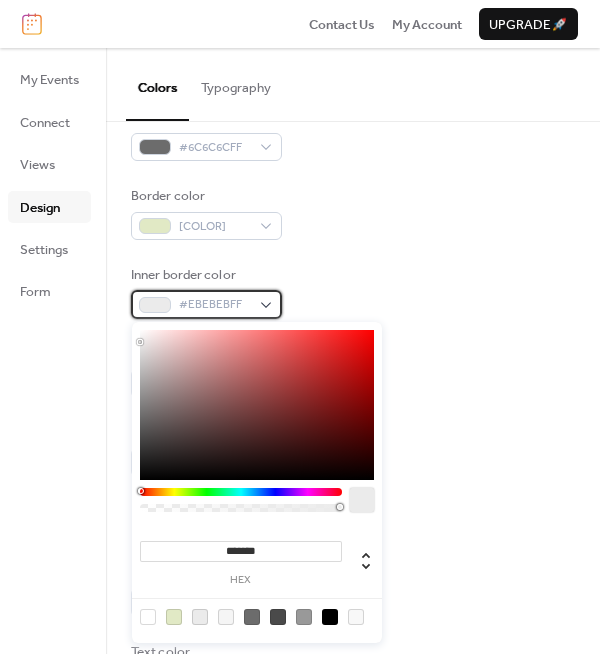 click on "#EBEBEBFF" at bounding box center [206, 304] 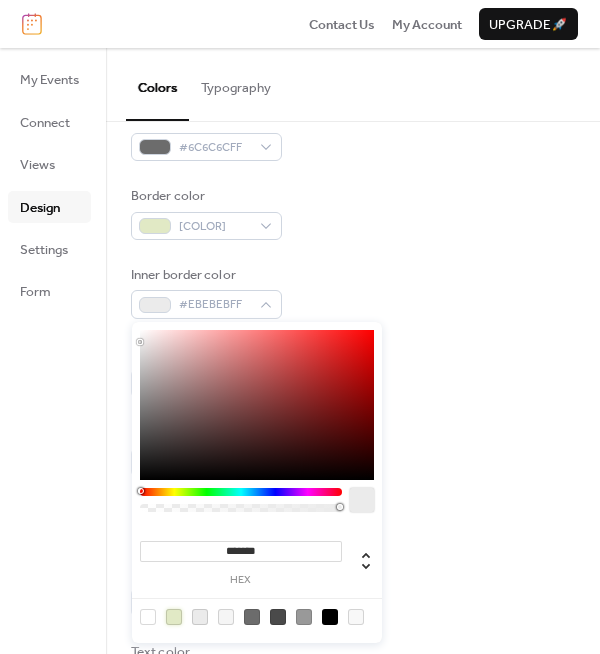 click at bounding box center (174, 617) 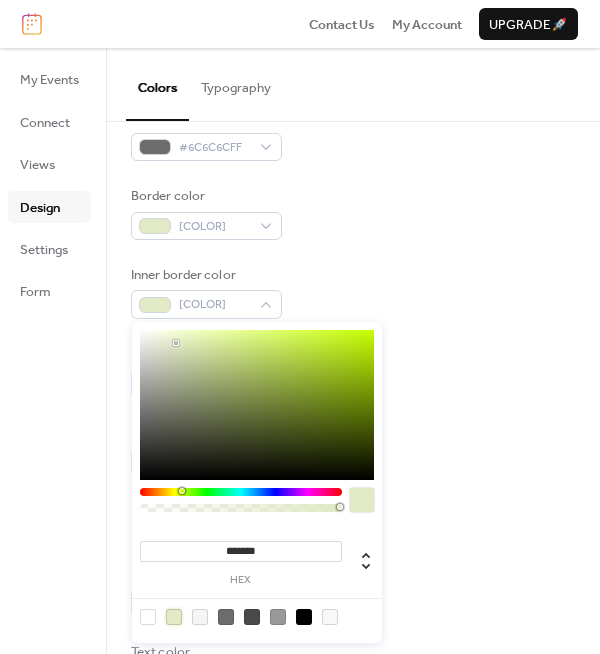 click on "Background color #E1E9C5FF Text color #6C6C6CFF Border color #E1E9C5FF Inner border color #E1E9C5FF Inner background color #FFFFFFFF Default event color #E1E9C5FF" at bounding box center [353, 253] 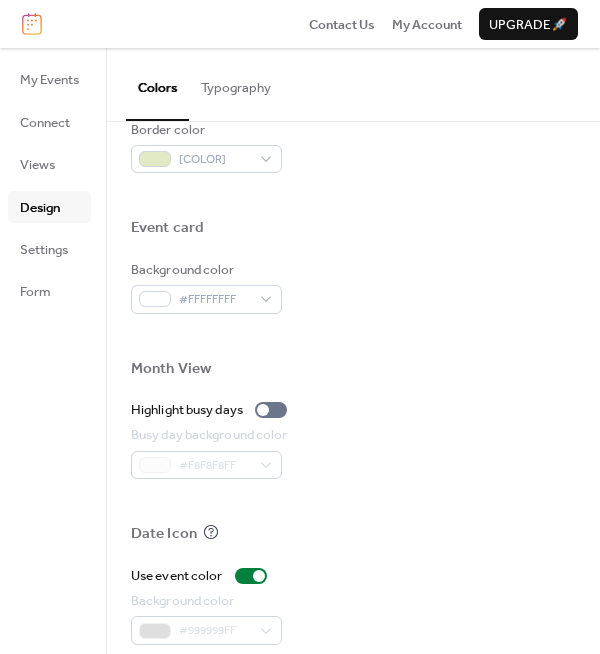 scroll, scrollTop: 999, scrollLeft: 0, axis: vertical 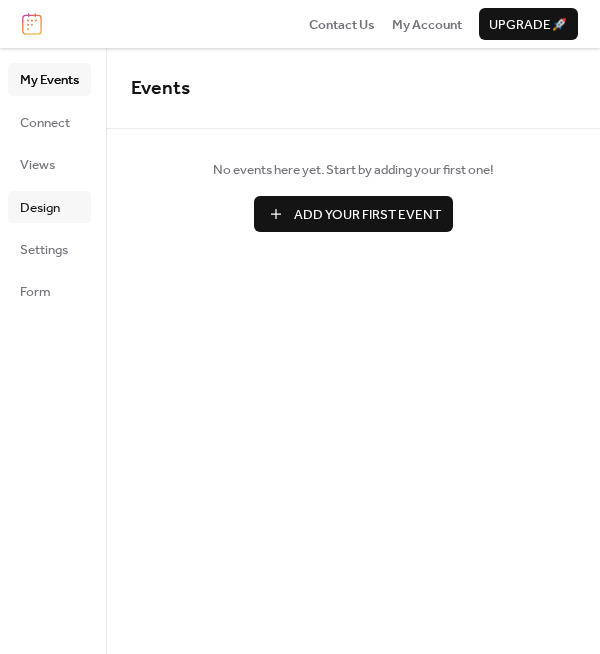 click on "Design" at bounding box center [40, 208] 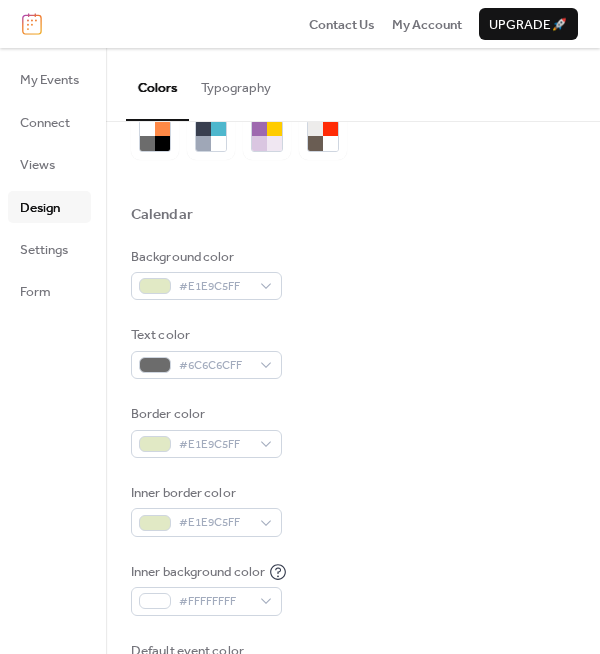 scroll, scrollTop: 100, scrollLeft: 0, axis: vertical 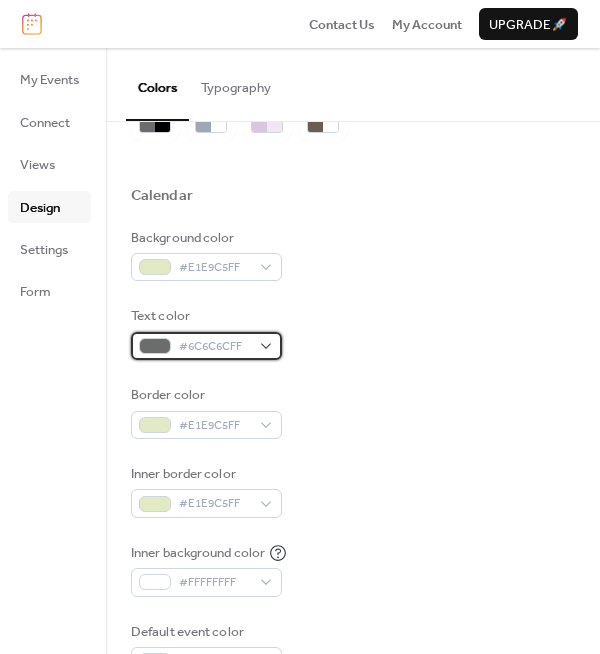 click on "#6C6C6CFF" at bounding box center [206, 346] 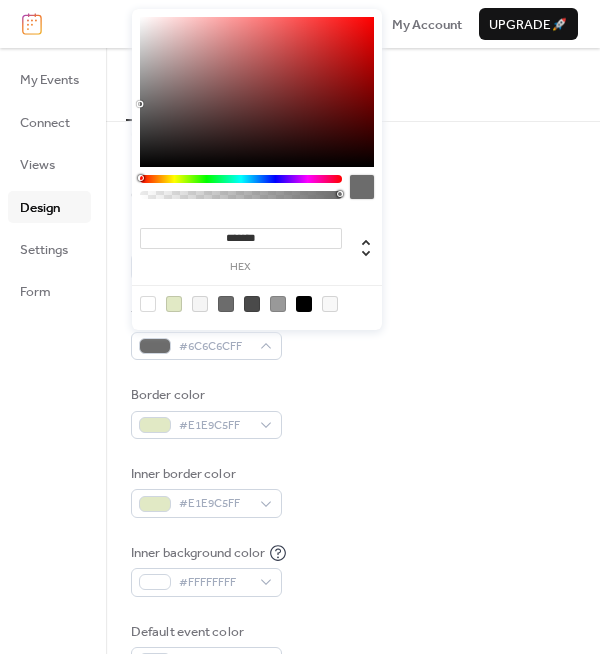 click at bounding box center [304, 304] 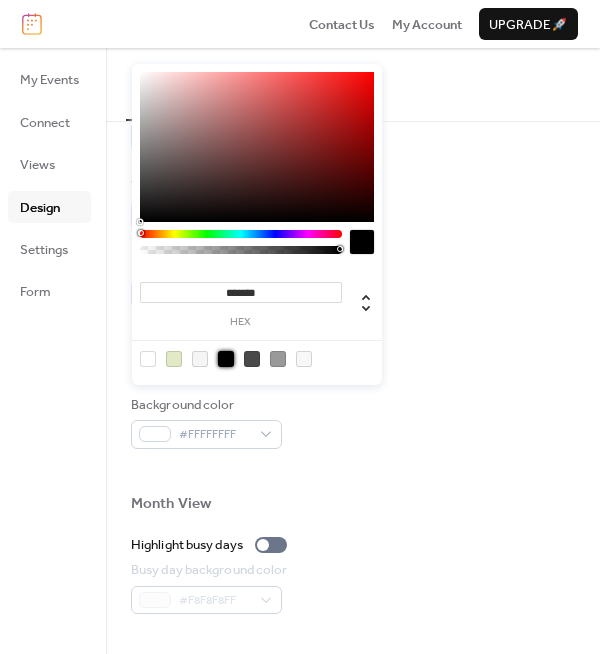 scroll, scrollTop: 800, scrollLeft: 0, axis: vertical 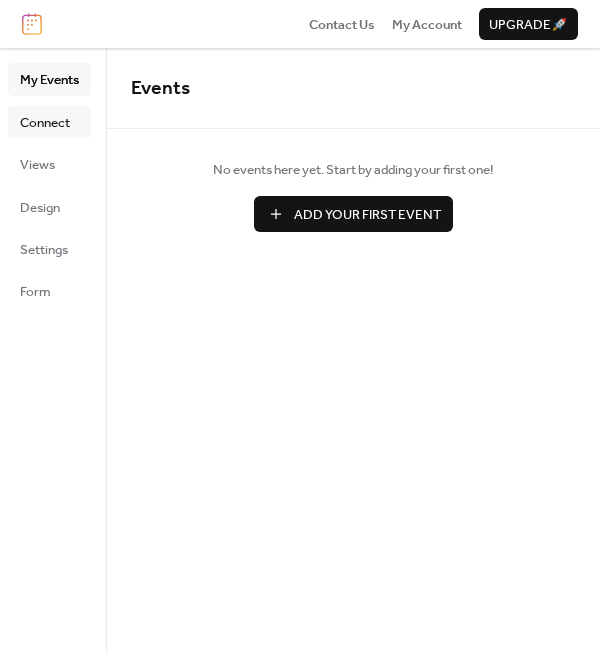click on "Connect" at bounding box center (45, 123) 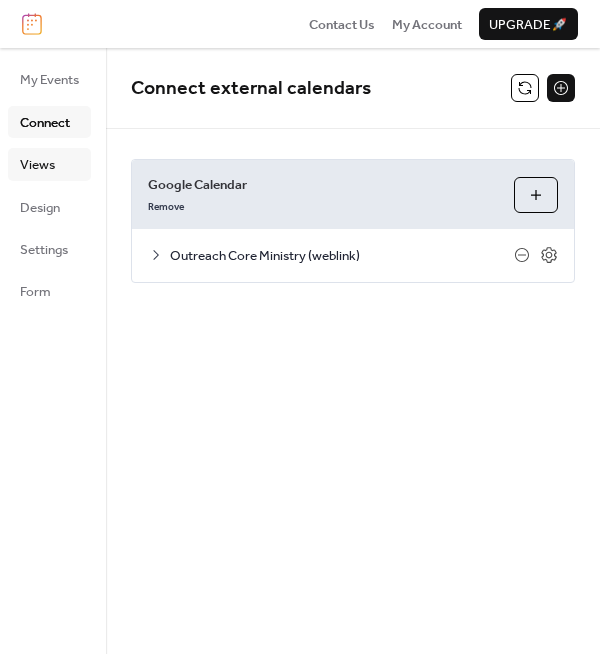 click on "Views" at bounding box center [37, 165] 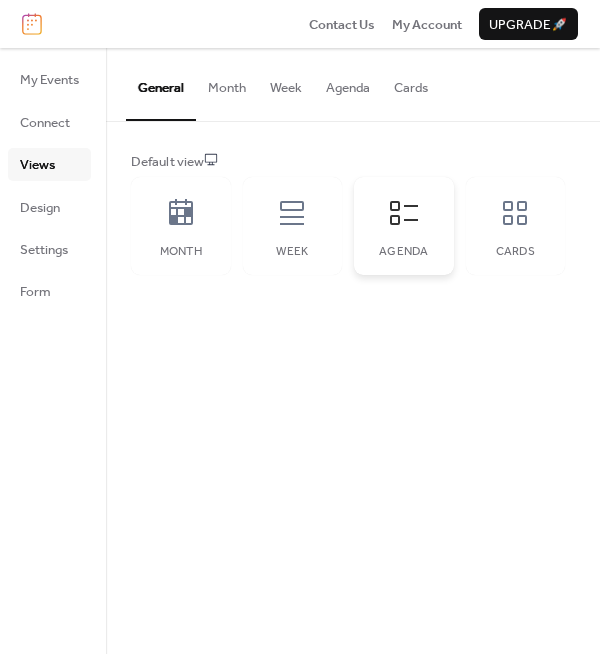 click 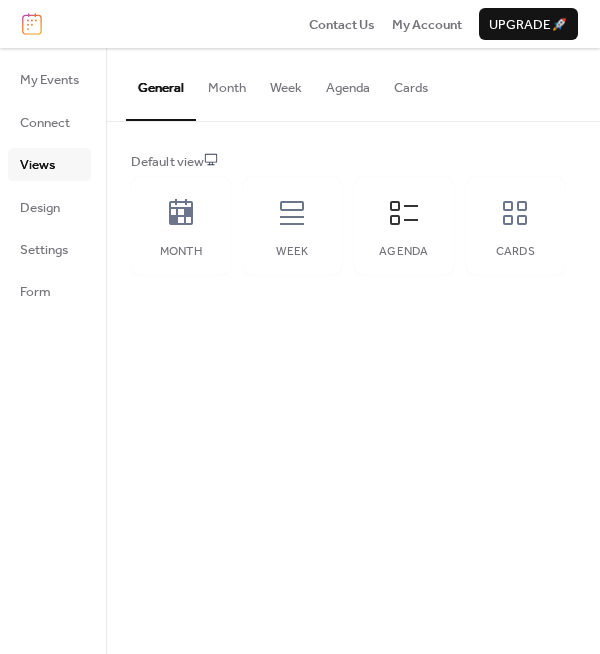 click on "Agenda" at bounding box center [348, 83] 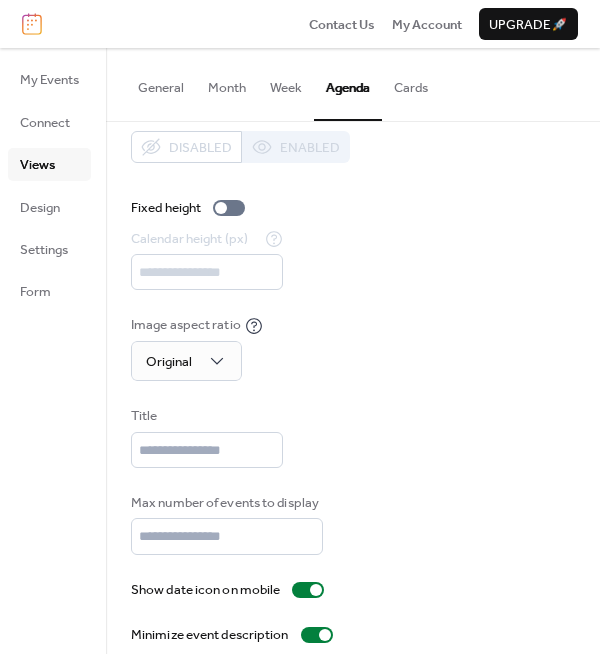 scroll, scrollTop: 42, scrollLeft: 0, axis: vertical 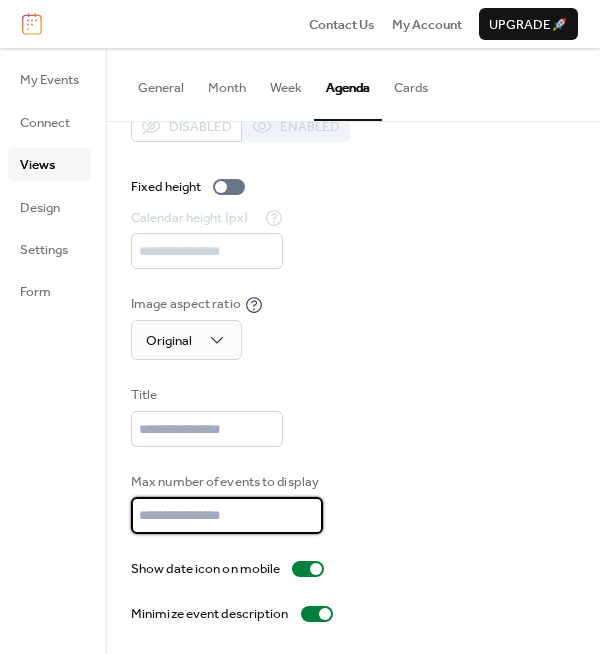 type on "*" 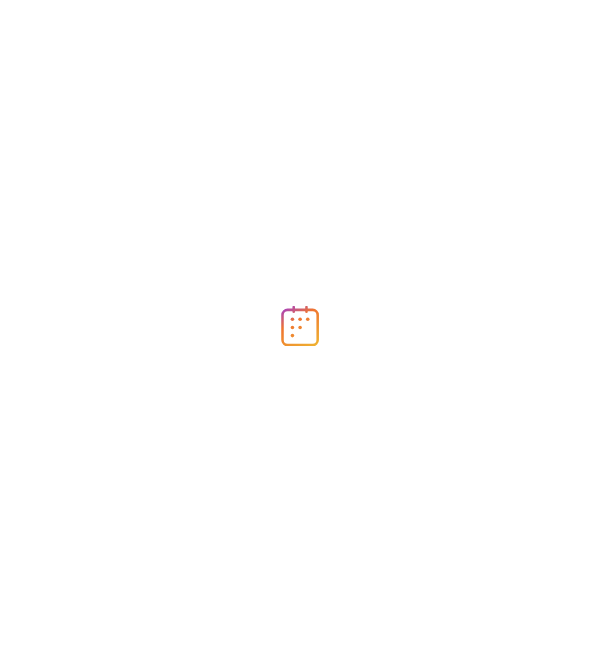 scroll, scrollTop: 0, scrollLeft: 0, axis: both 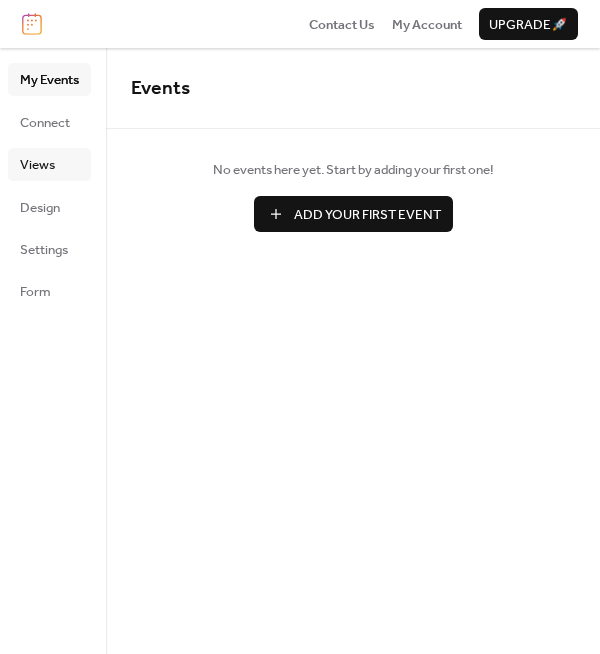 click on "Views" at bounding box center [37, 165] 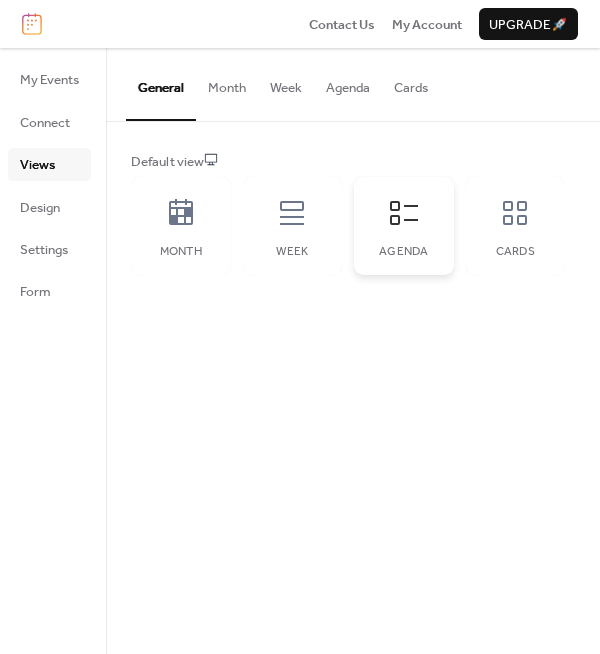 click on "Agenda" at bounding box center [404, 252] 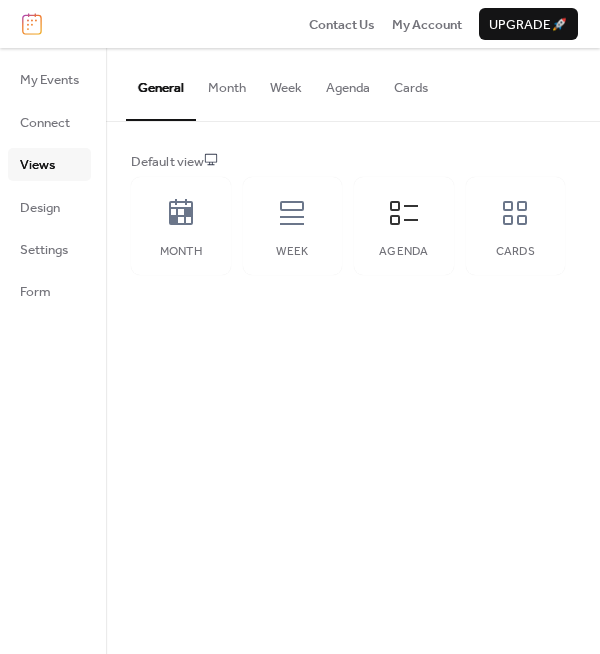 click on "Agenda" at bounding box center [348, 83] 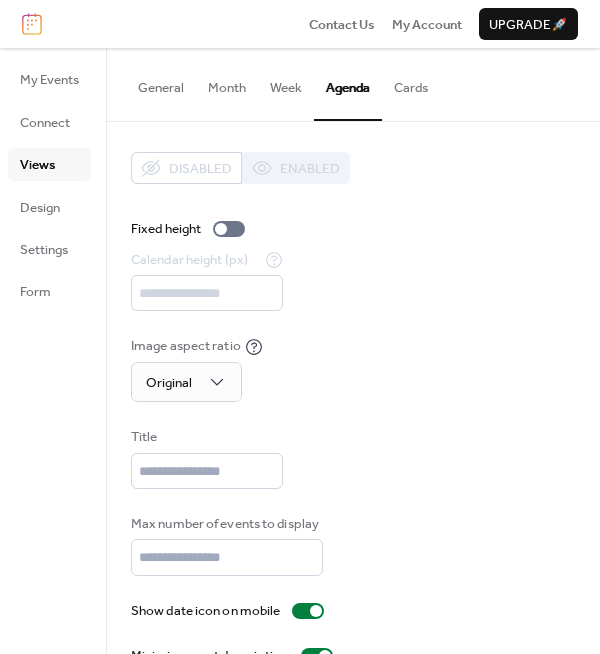 scroll, scrollTop: 42, scrollLeft: 0, axis: vertical 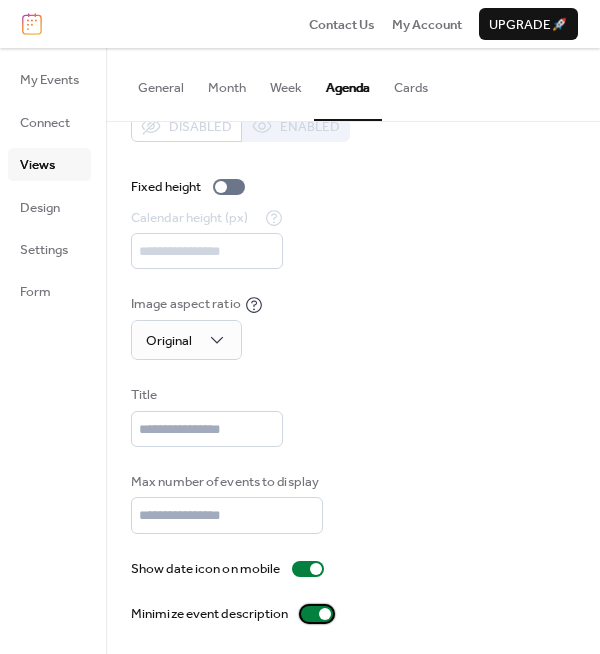 click at bounding box center [325, 614] 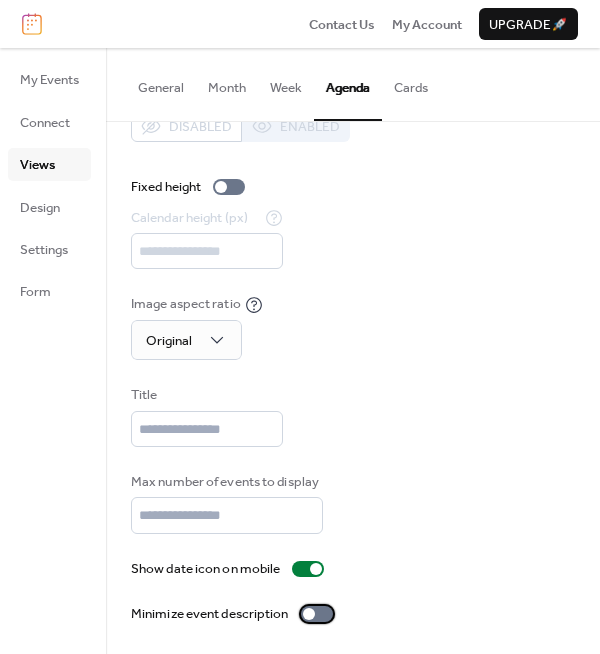 scroll, scrollTop: 0, scrollLeft: 0, axis: both 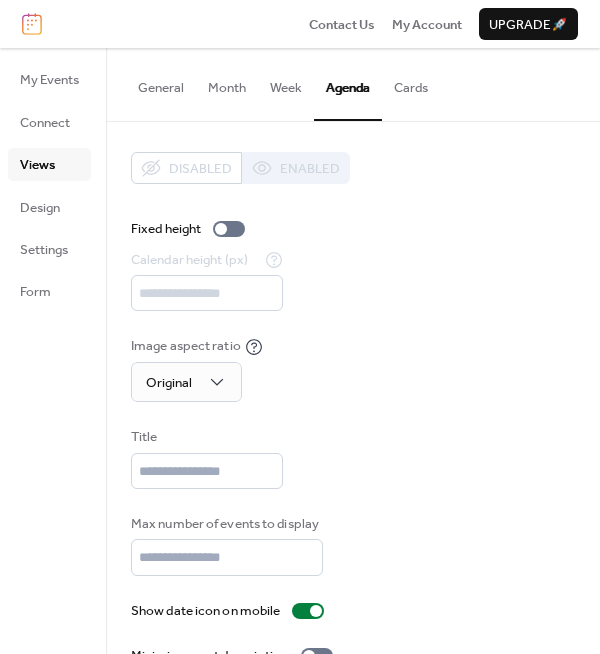 click on "General" at bounding box center (161, 83) 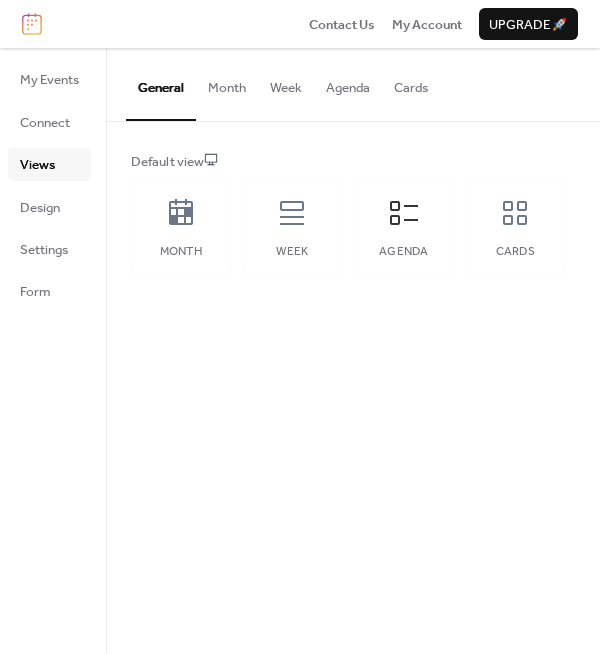 click on "Month" at bounding box center (227, 83) 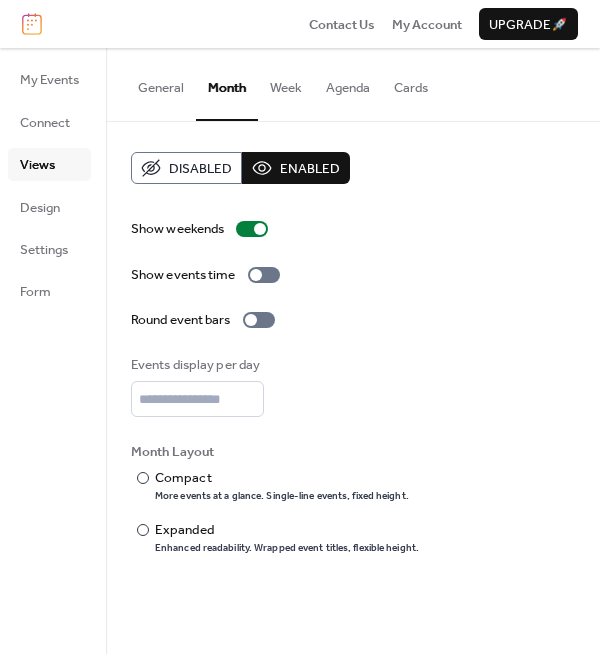 click on "Week" at bounding box center [286, 83] 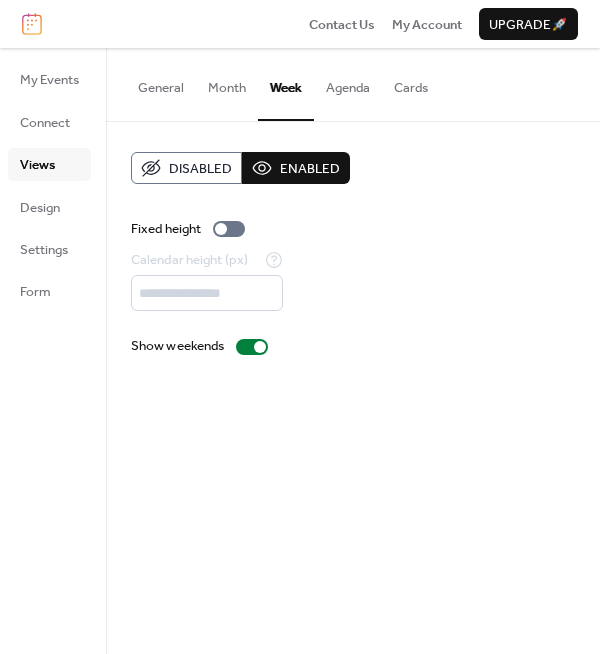 click on "Agenda" at bounding box center [348, 83] 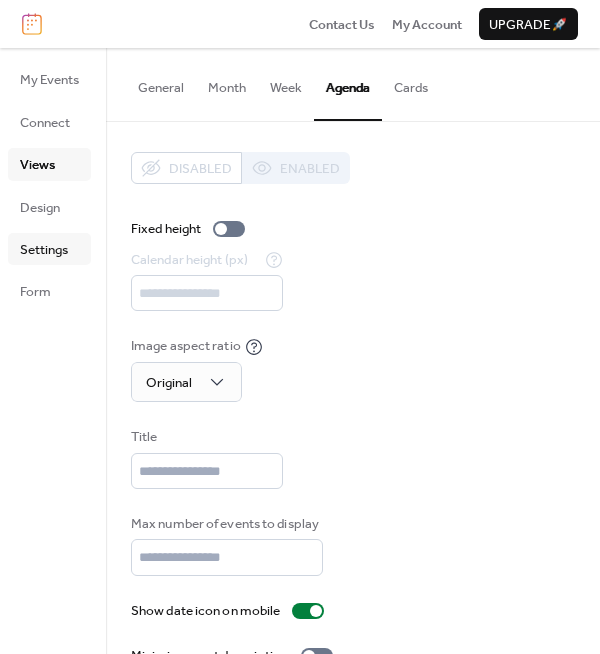 click on "Settings" at bounding box center [44, 250] 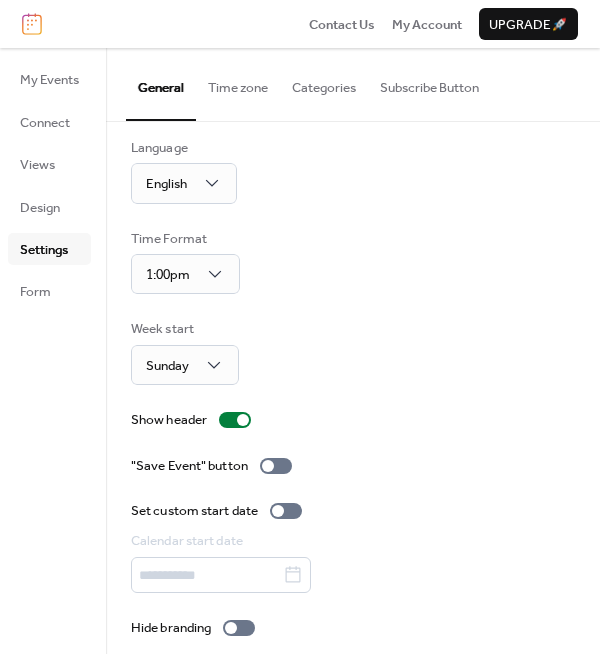 scroll, scrollTop: 28, scrollLeft: 0, axis: vertical 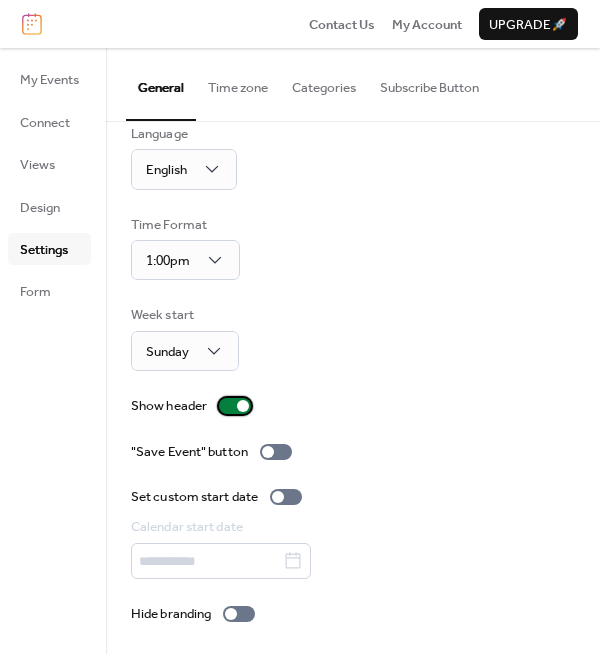 click at bounding box center [243, 406] 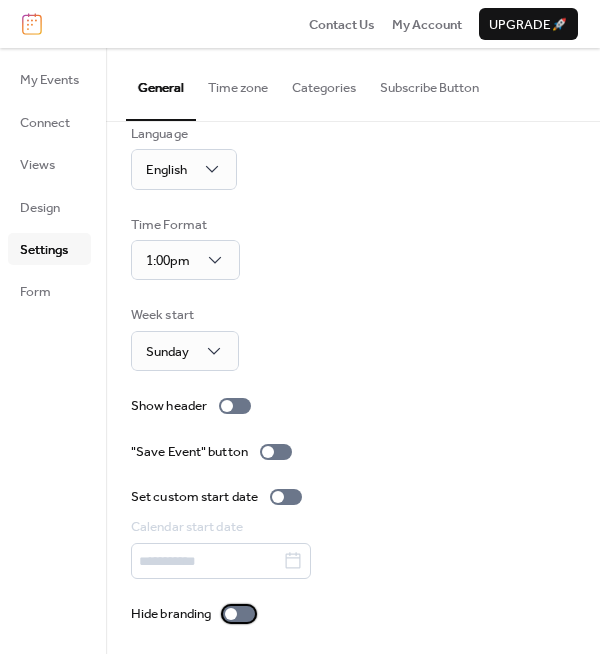 click at bounding box center (239, 614) 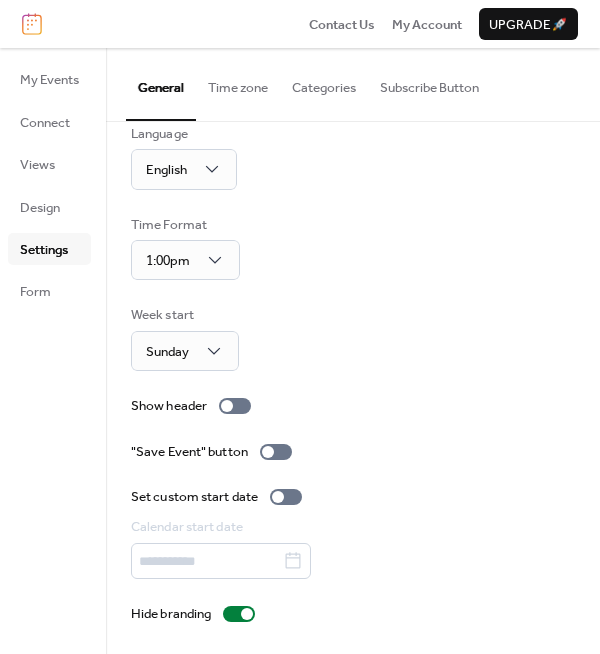 click on "Subscribe Button" at bounding box center (429, 83) 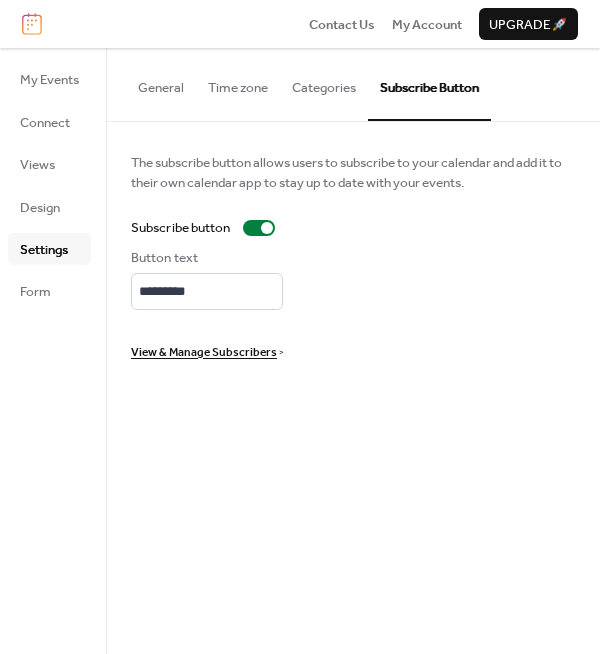 click on "Categories" at bounding box center [324, 83] 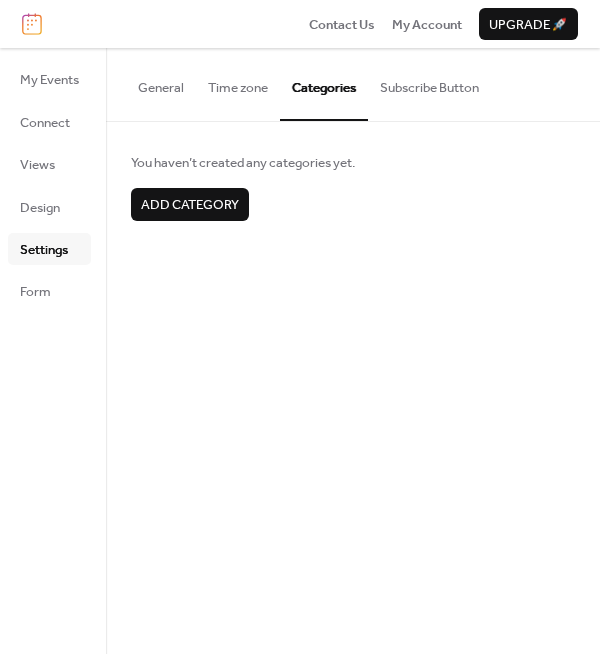 click on "Time zone" at bounding box center (238, 83) 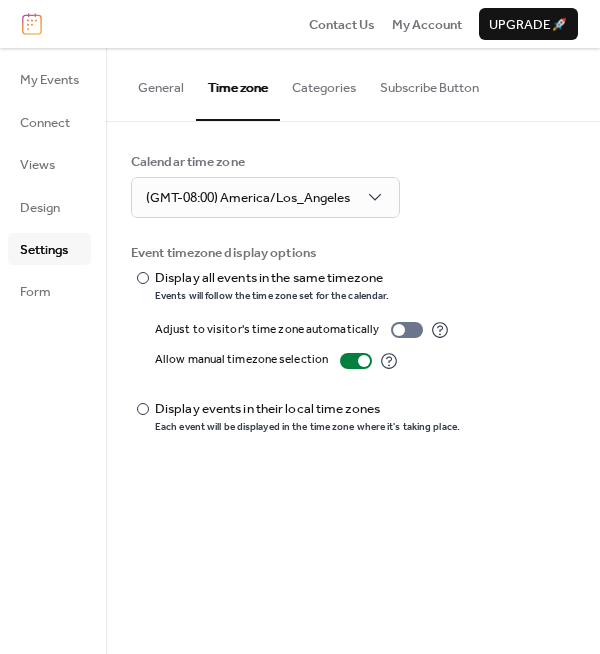 click on "General" at bounding box center [161, 83] 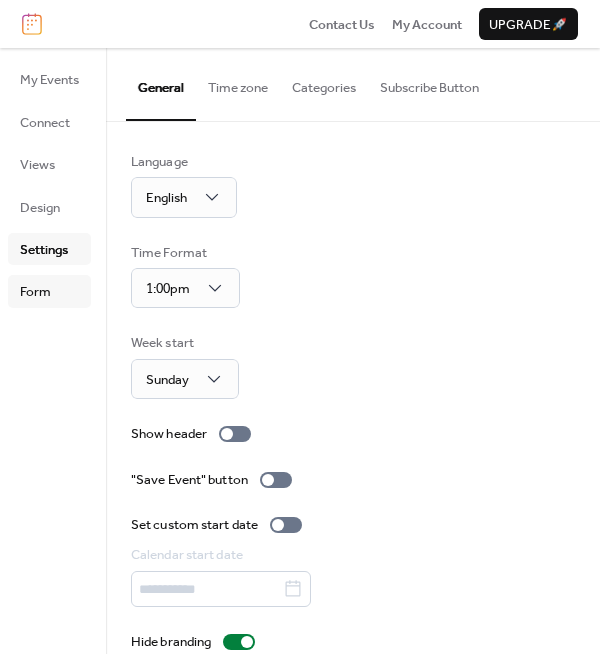 click on "Form" at bounding box center [35, 292] 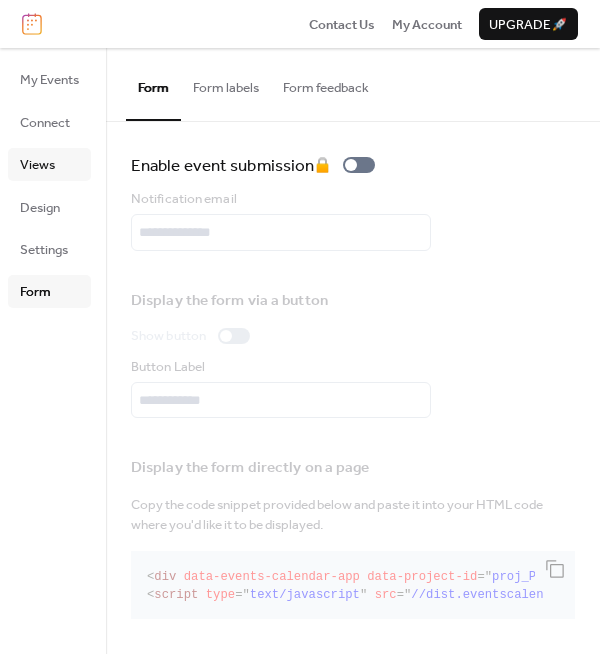 click on "Views" at bounding box center [37, 165] 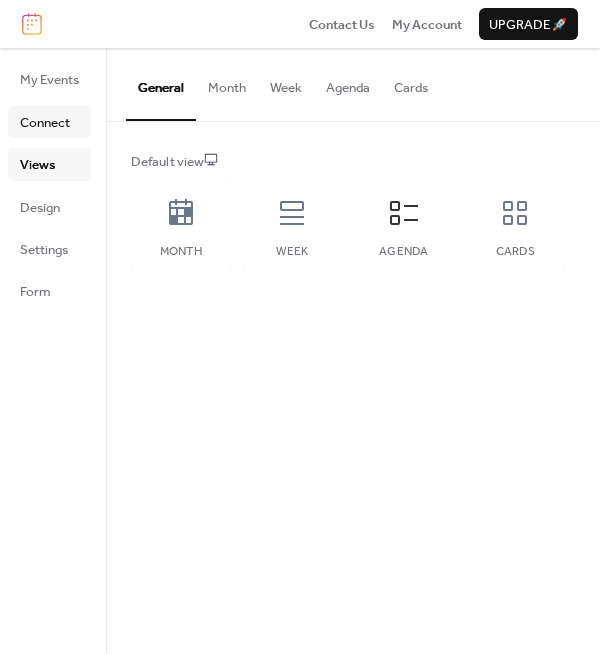 click on "Connect" at bounding box center (45, 123) 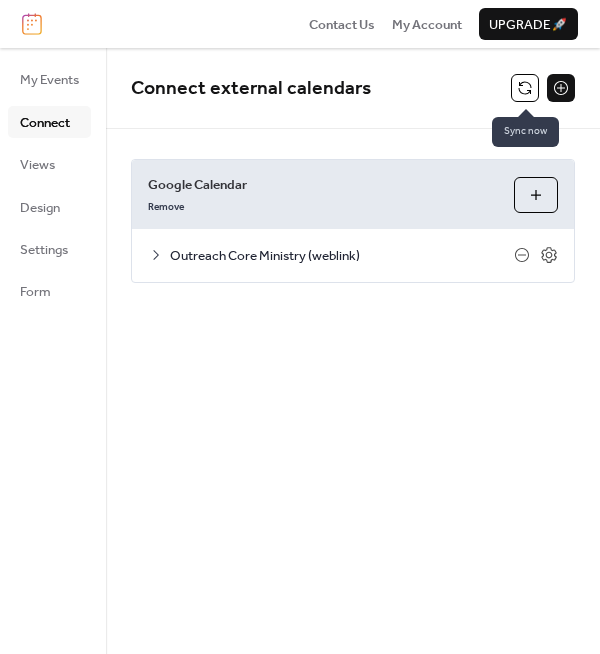click at bounding box center [525, 88] 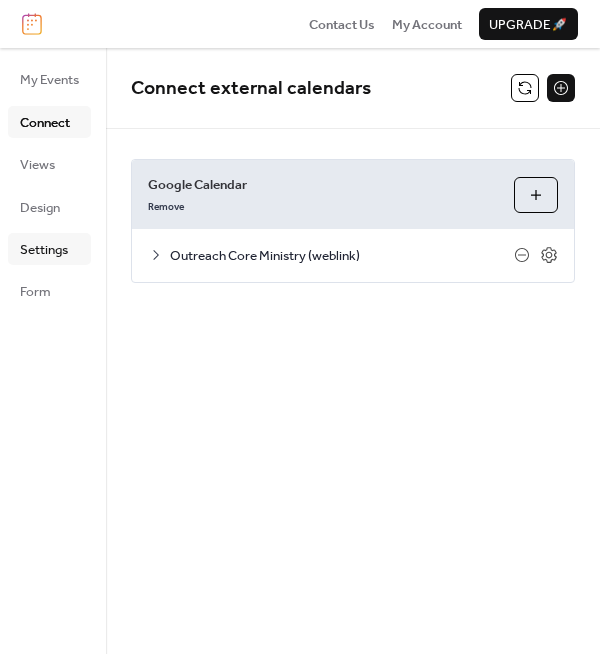 click on "Settings" at bounding box center [44, 250] 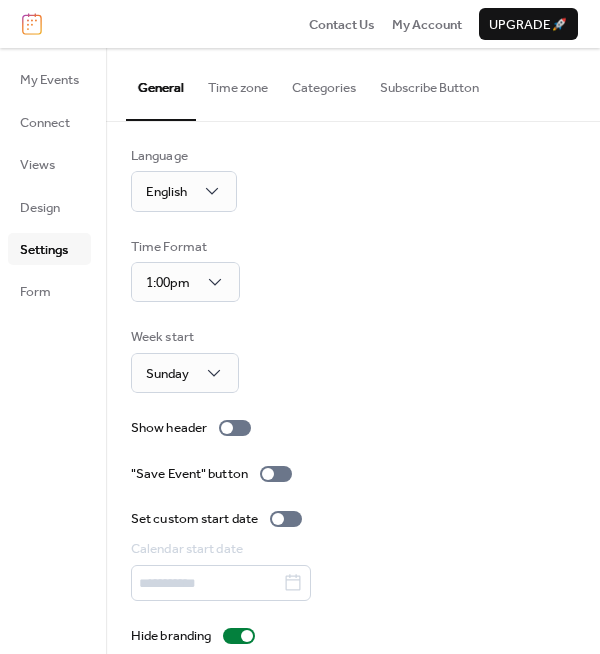 scroll, scrollTop: 0, scrollLeft: 0, axis: both 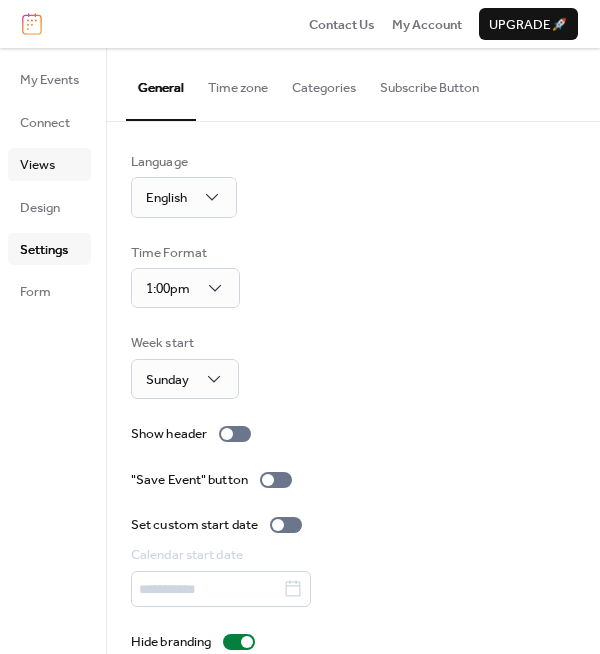 click on "Views" at bounding box center (37, 165) 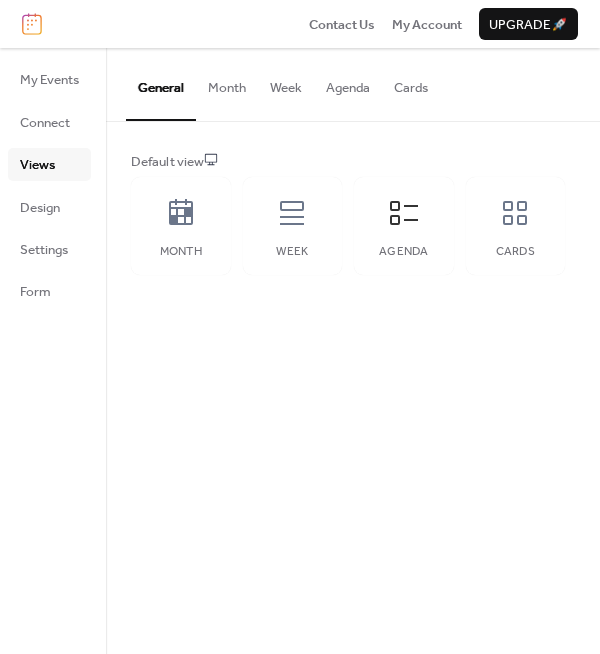 click on "Agenda" at bounding box center (348, 83) 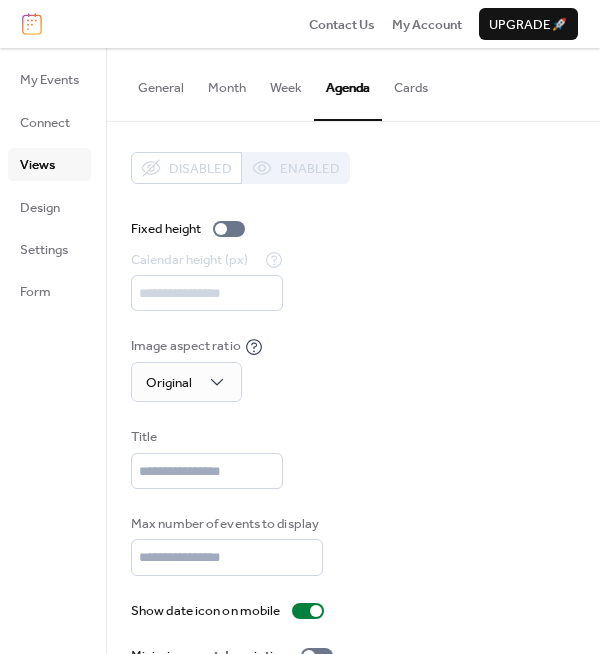 scroll, scrollTop: 42, scrollLeft: 0, axis: vertical 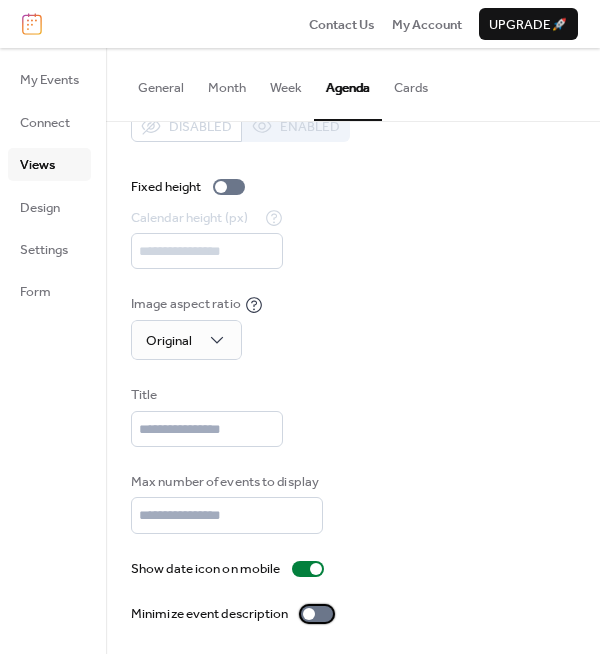 click at bounding box center (317, 614) 